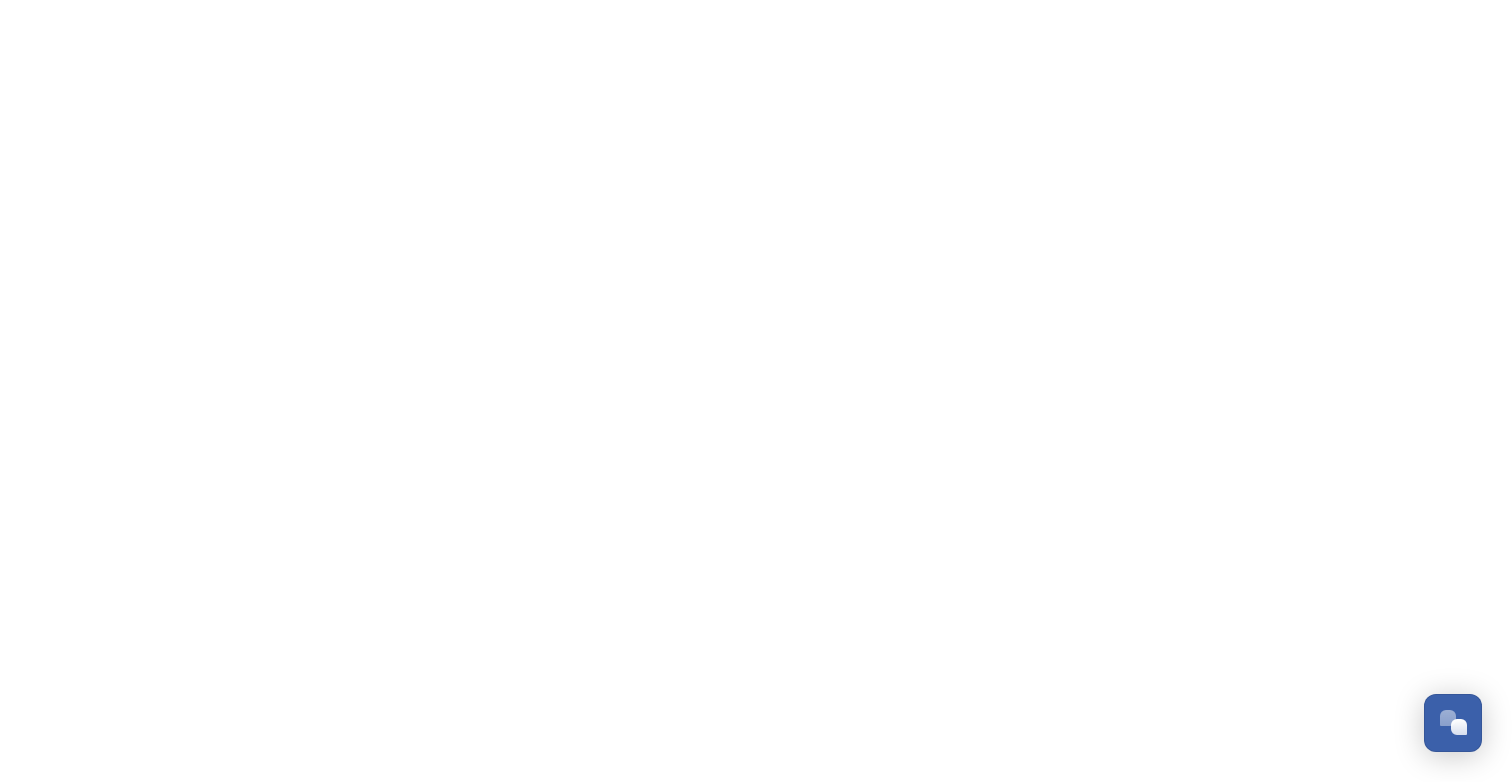 scroll, scrollTop: 0, scrollLeft: 0, axis: both 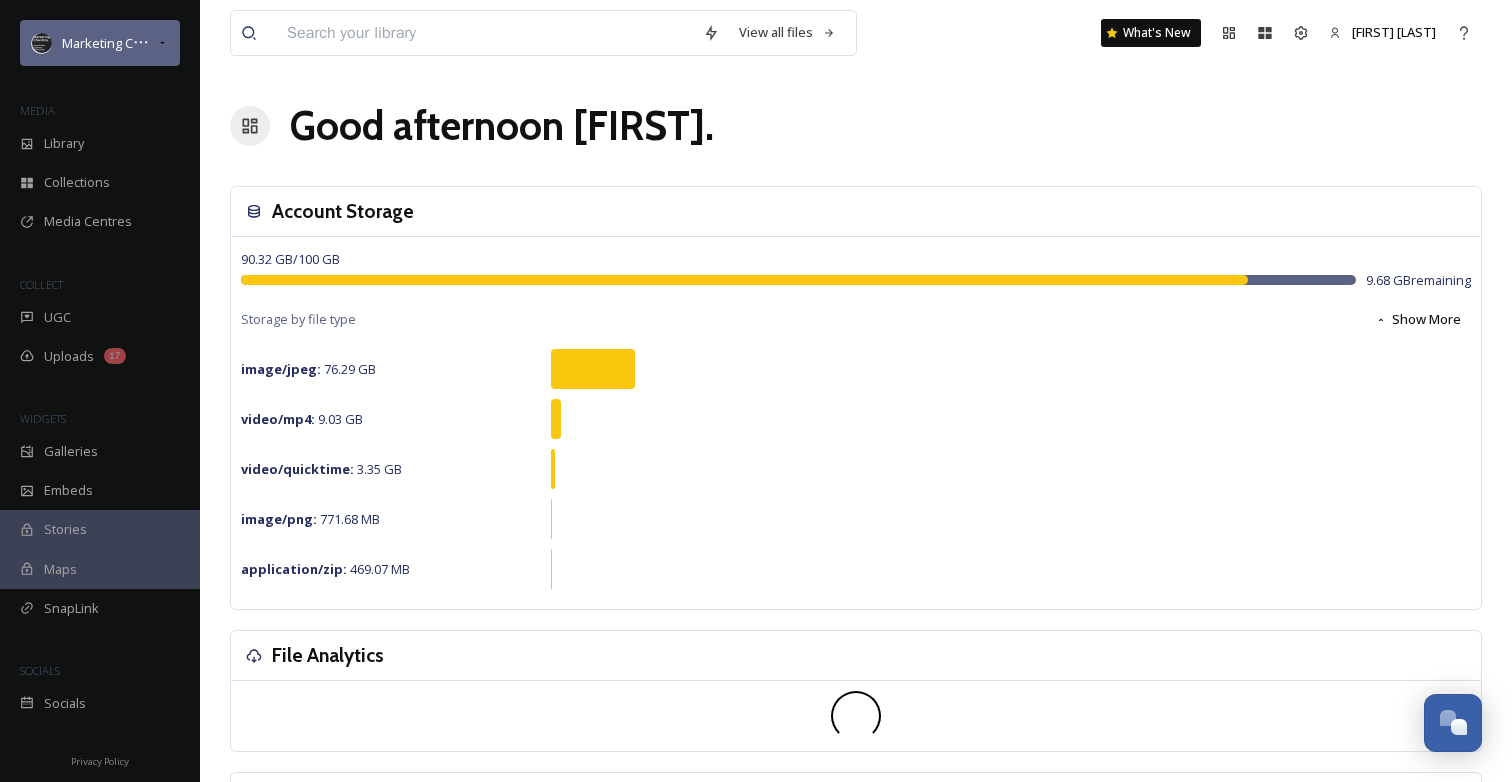 click on "Marketing Cheshire" at bounding box center (100, 43) 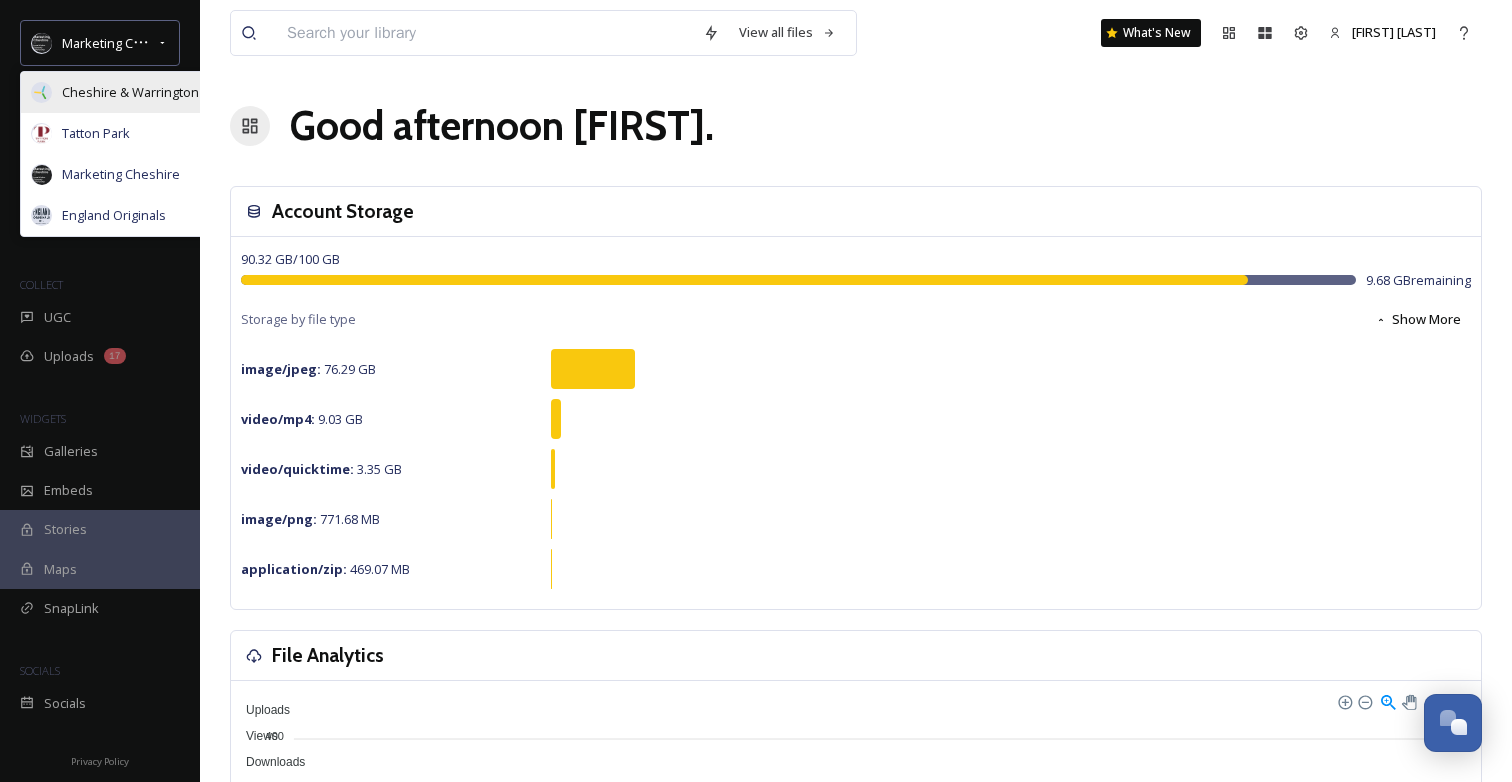 click on "Cheshire & Warrington LEP" at bounding box center [142, 92] 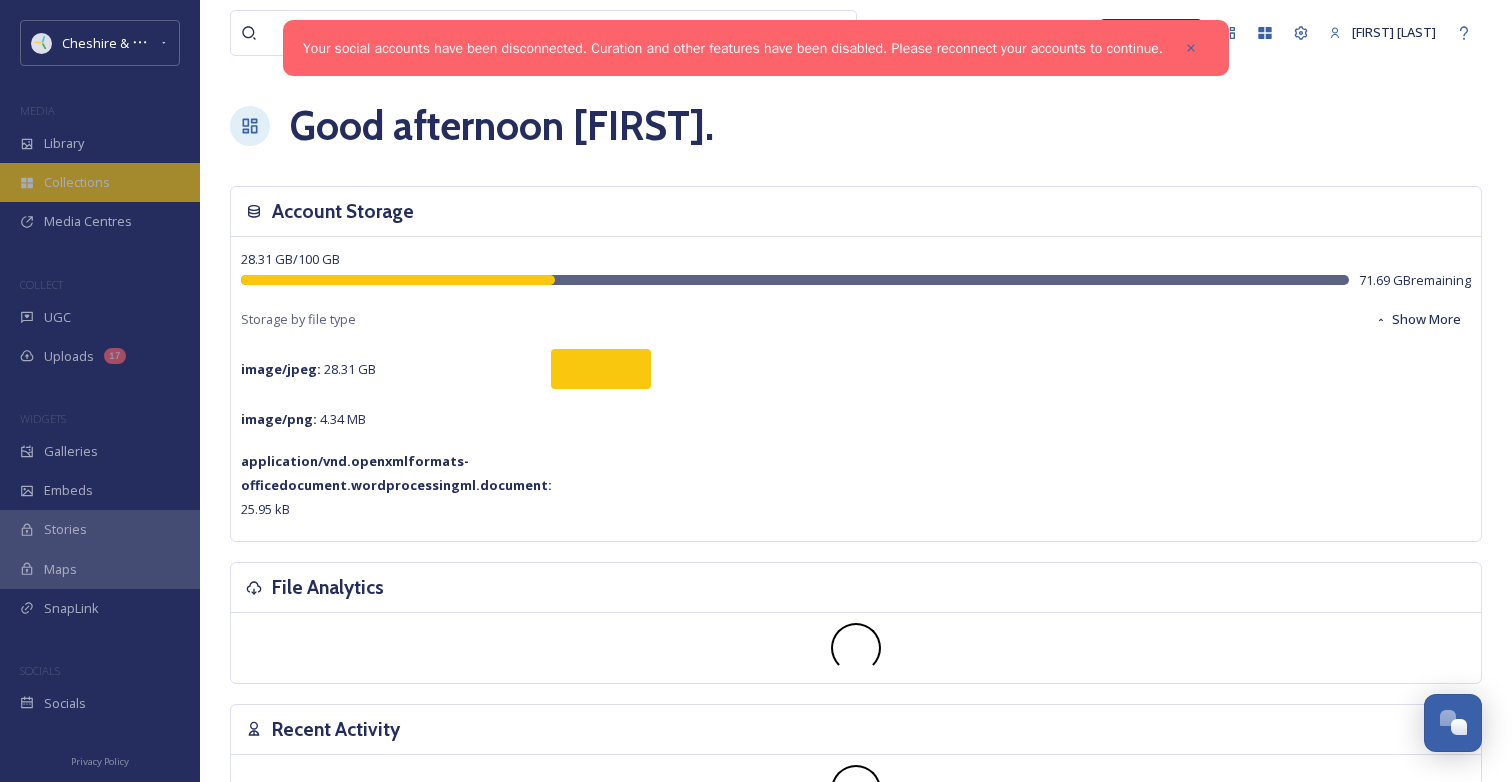 click on "Collections" at bounding box center (77, 182) 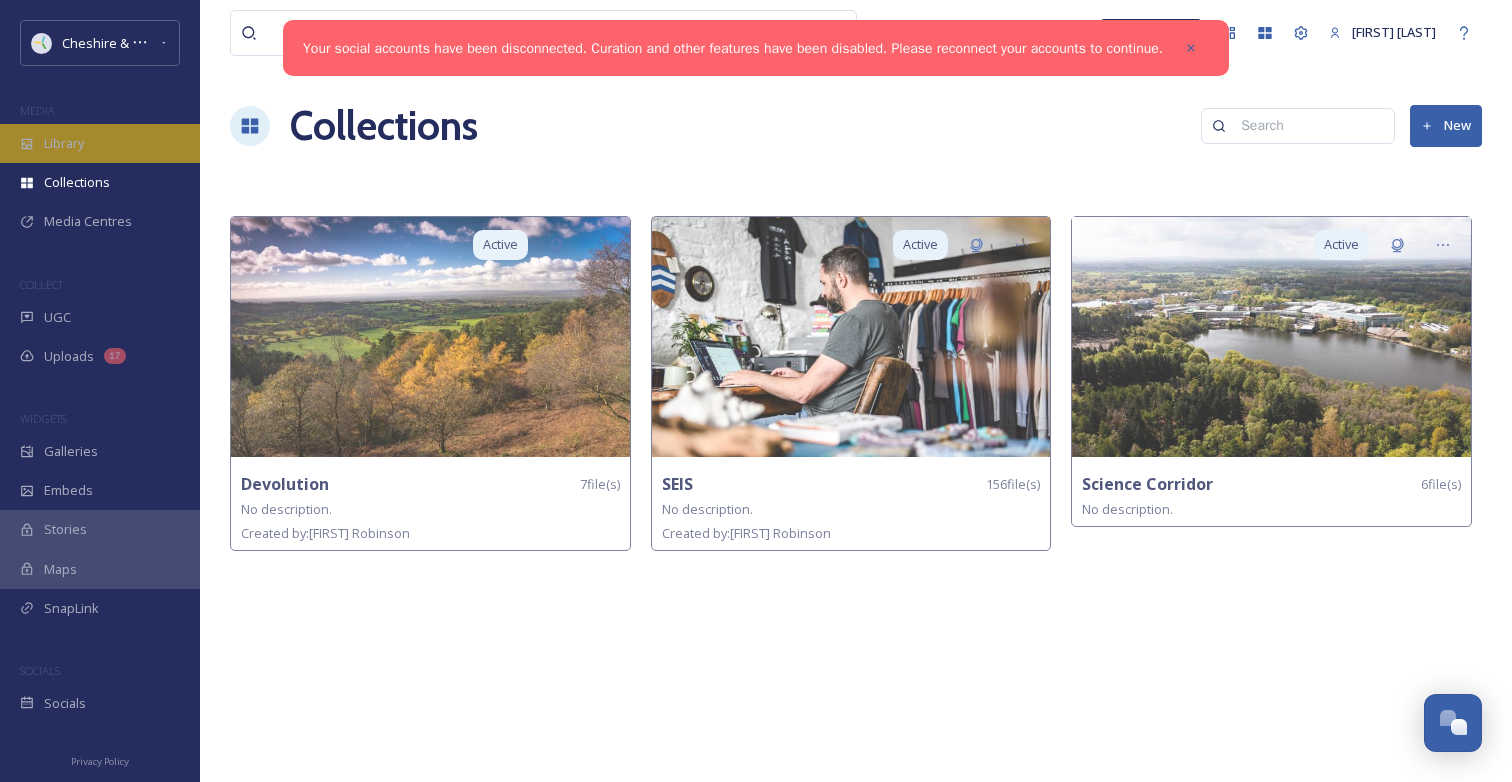 click on "Library" at bounding box center (100, 143) 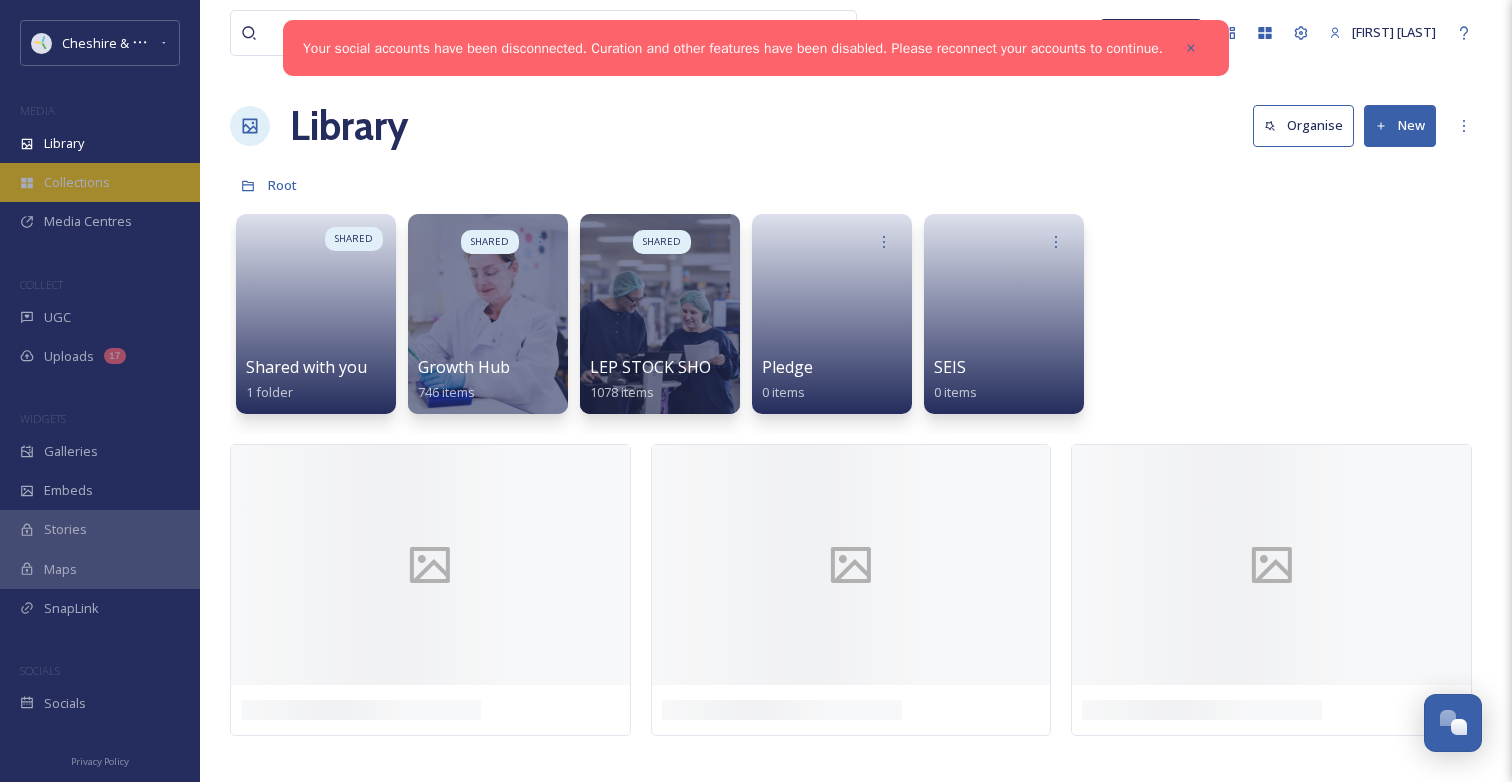 click on "Collections" at bounding box center (100, 182) 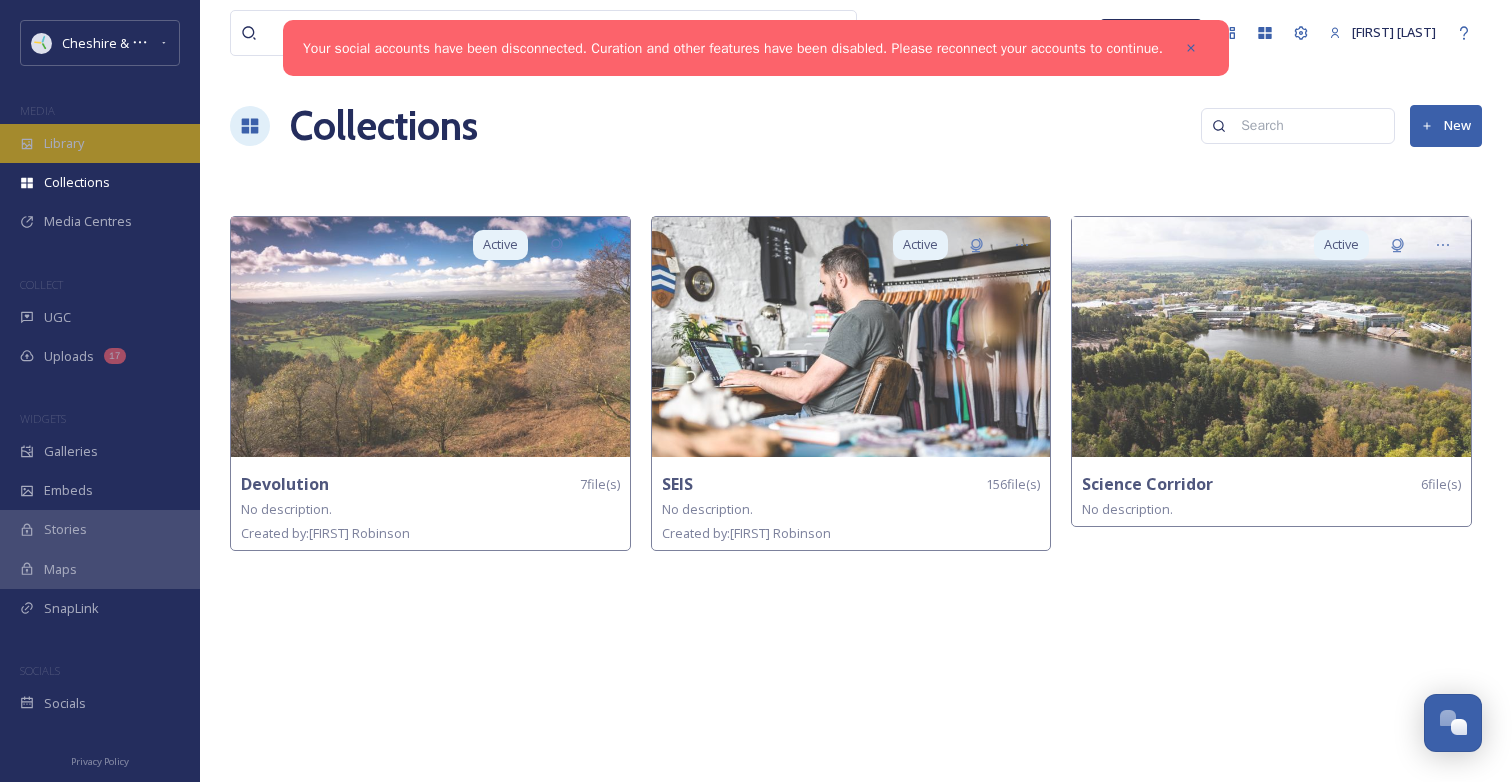 click on "Library" at bounding box center [100, 143] 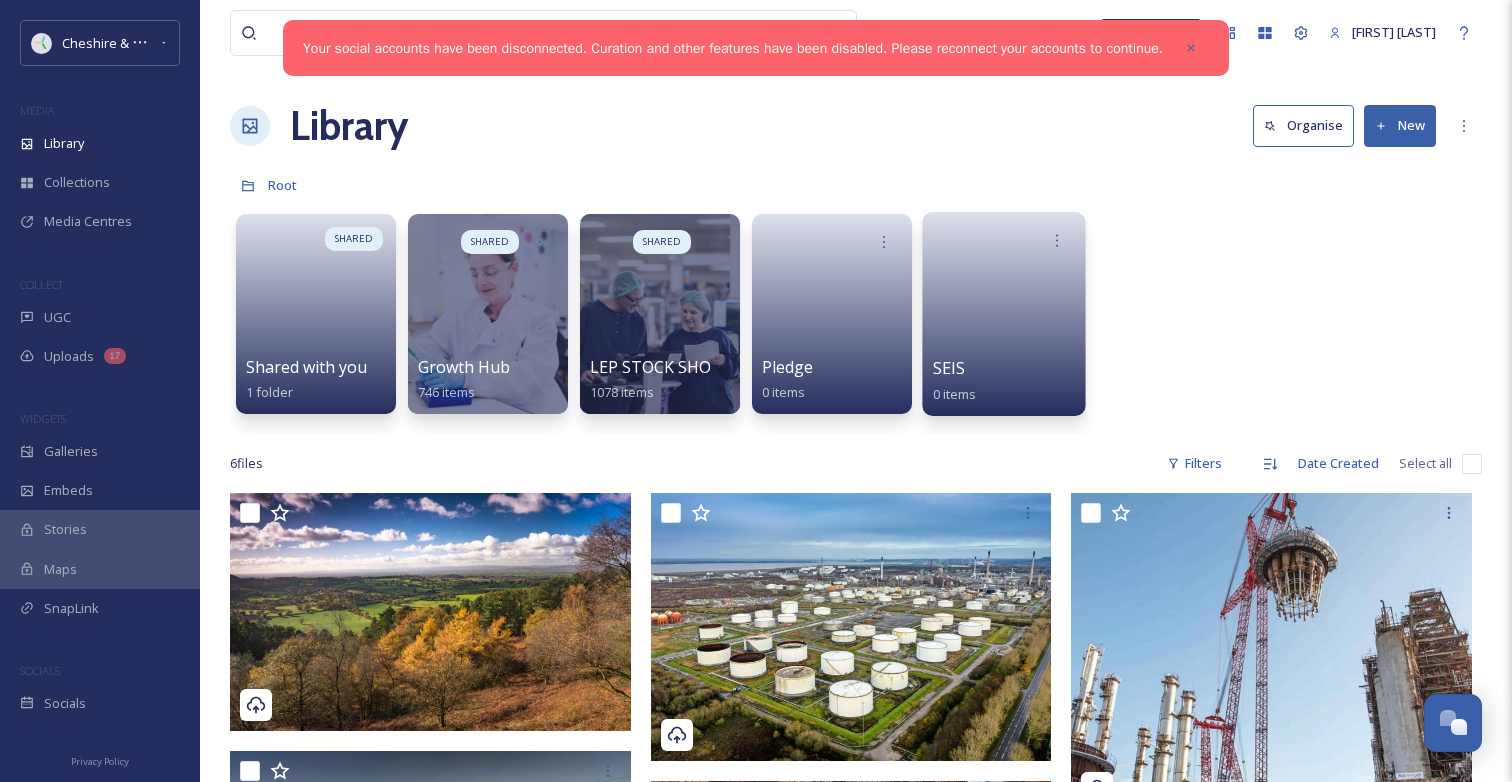 click at bounding box center (1004, 307) 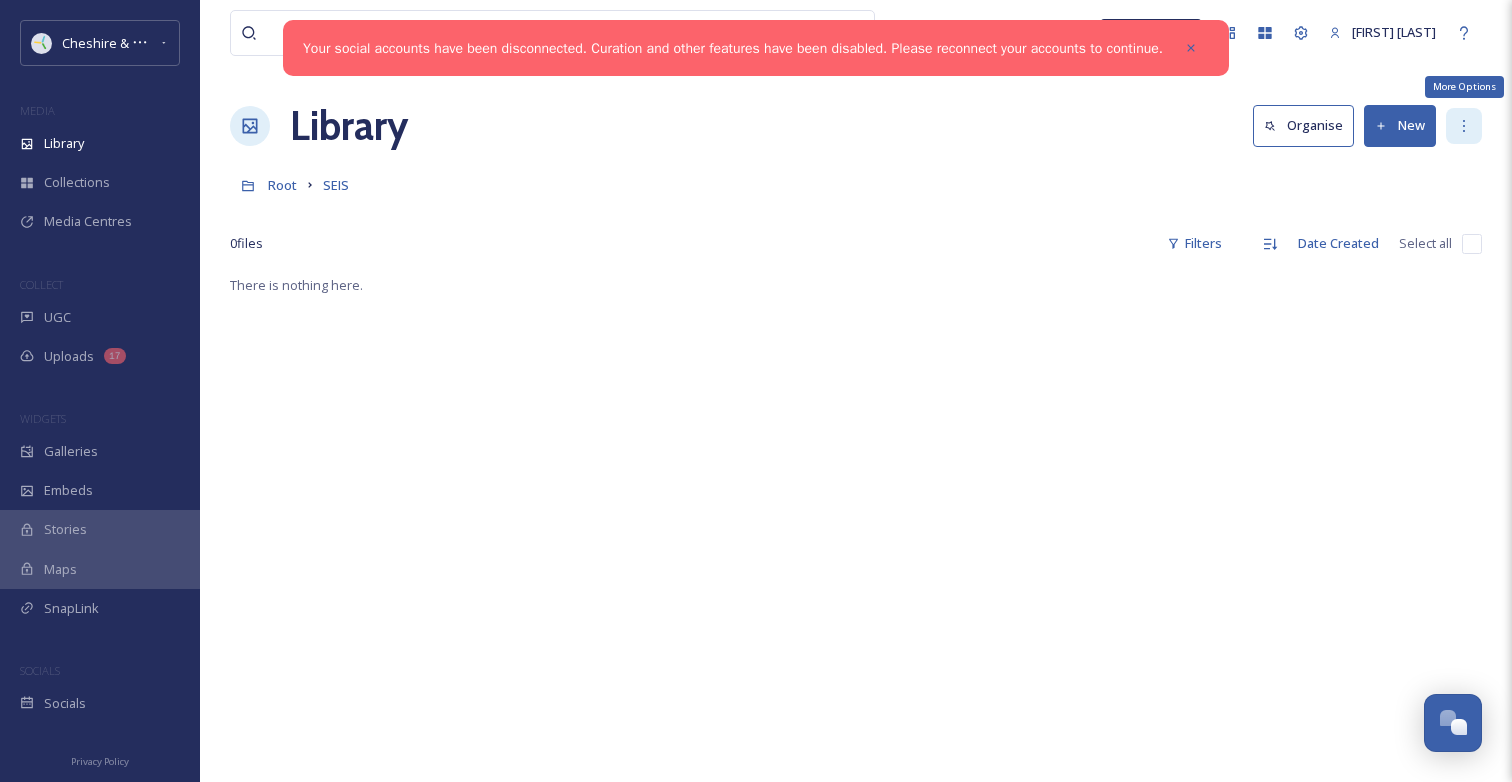 click on "More Options" at bounding box center [1464, 126] 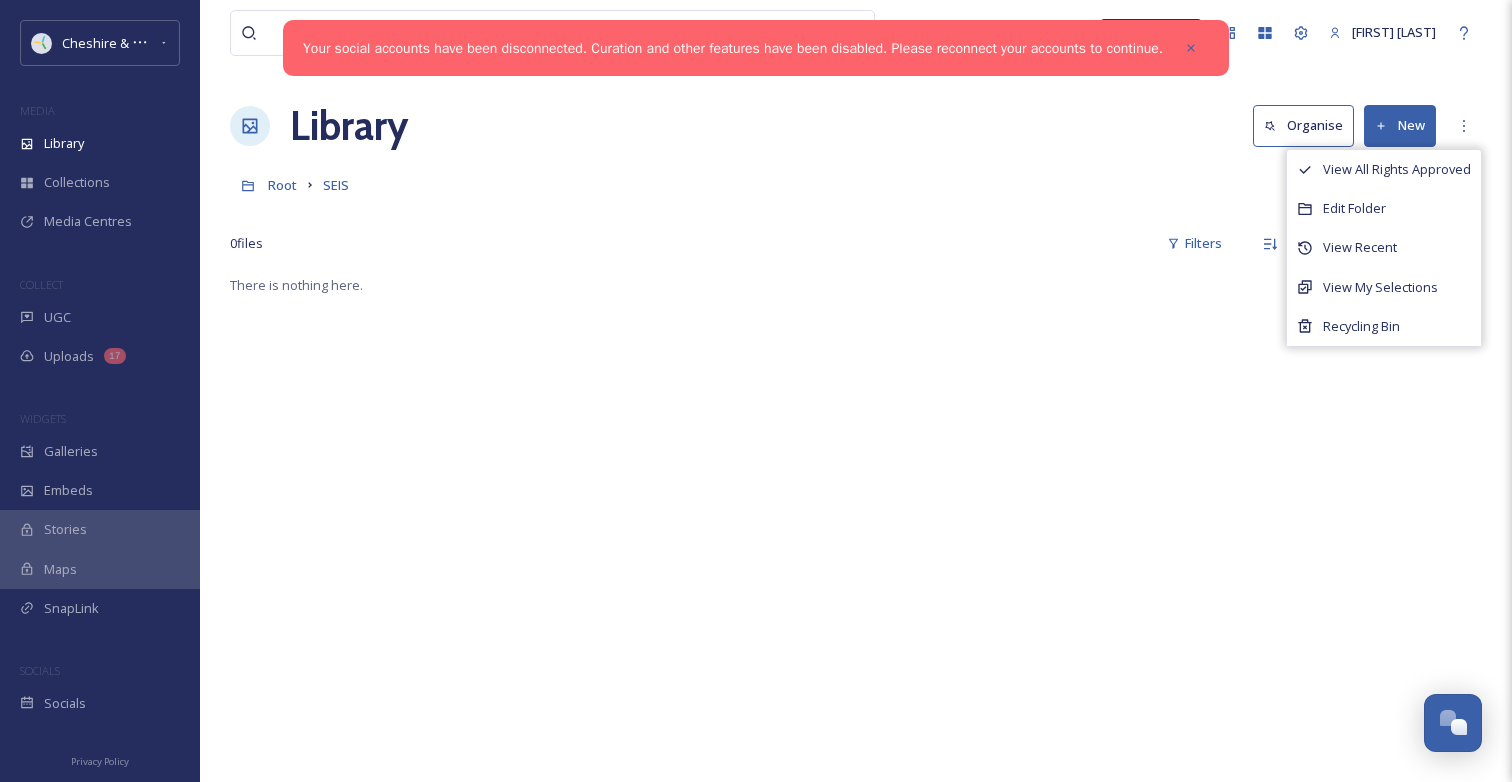 click at bounding box center (856, 214) 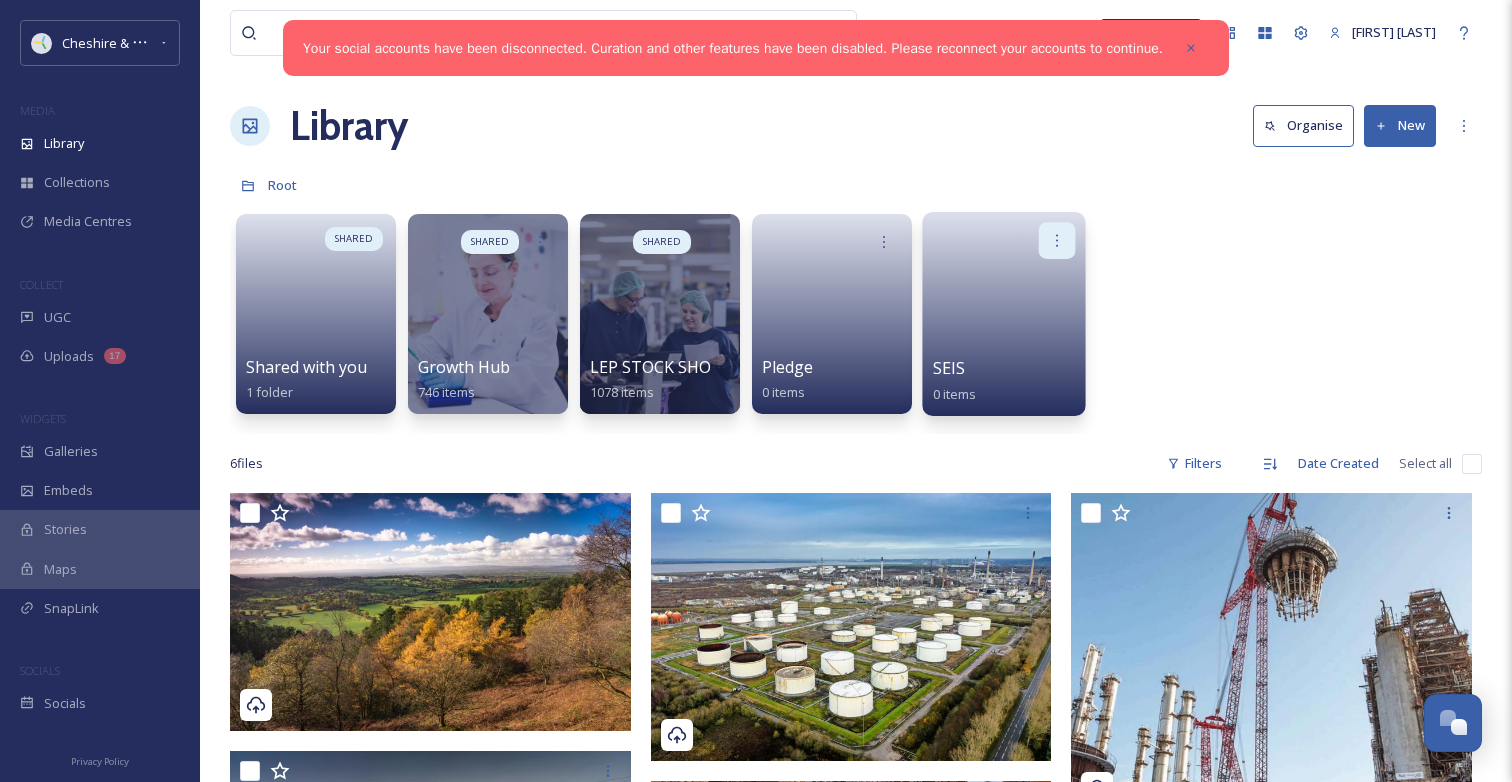click 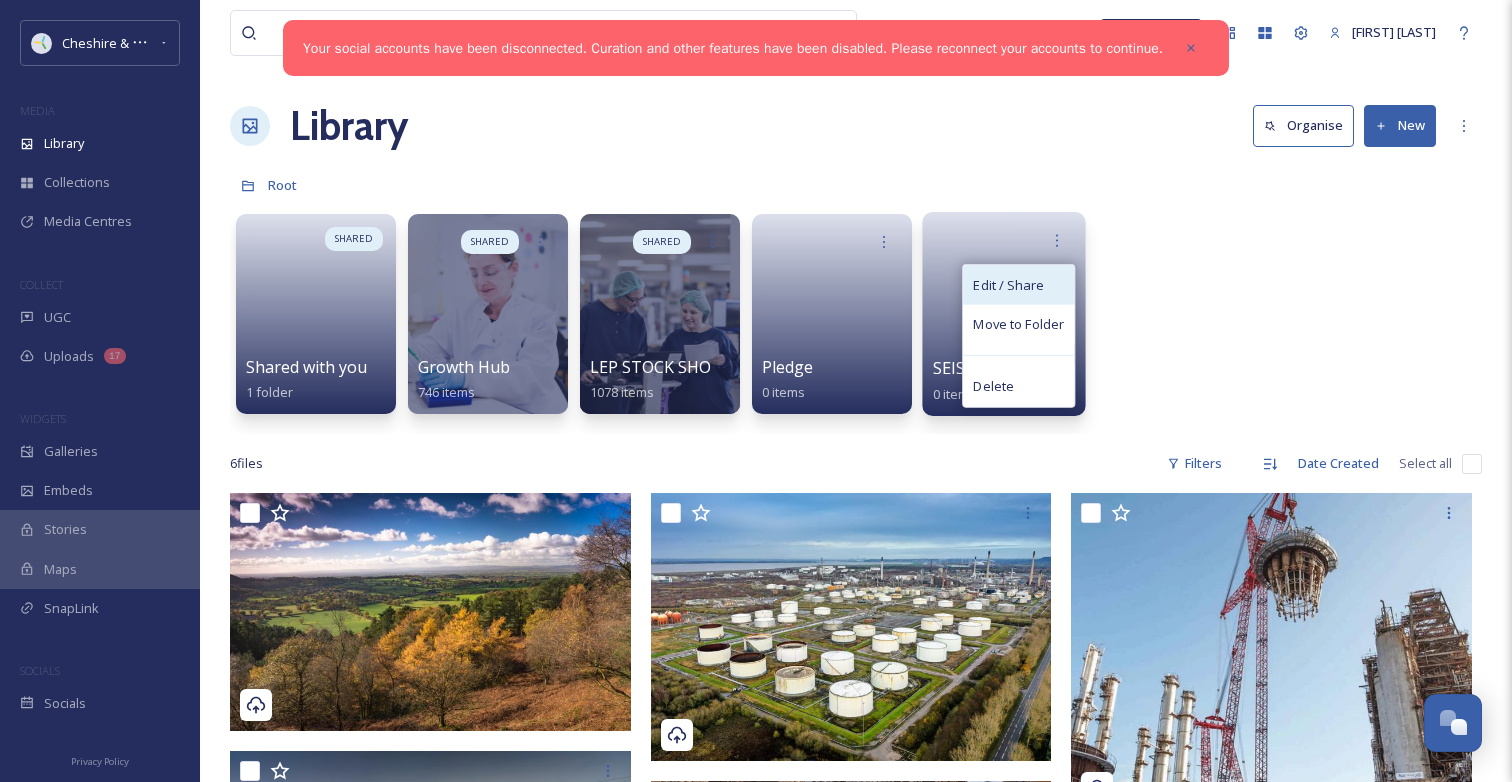 click on "Edit / Share" at bounding box center (1008, 285) 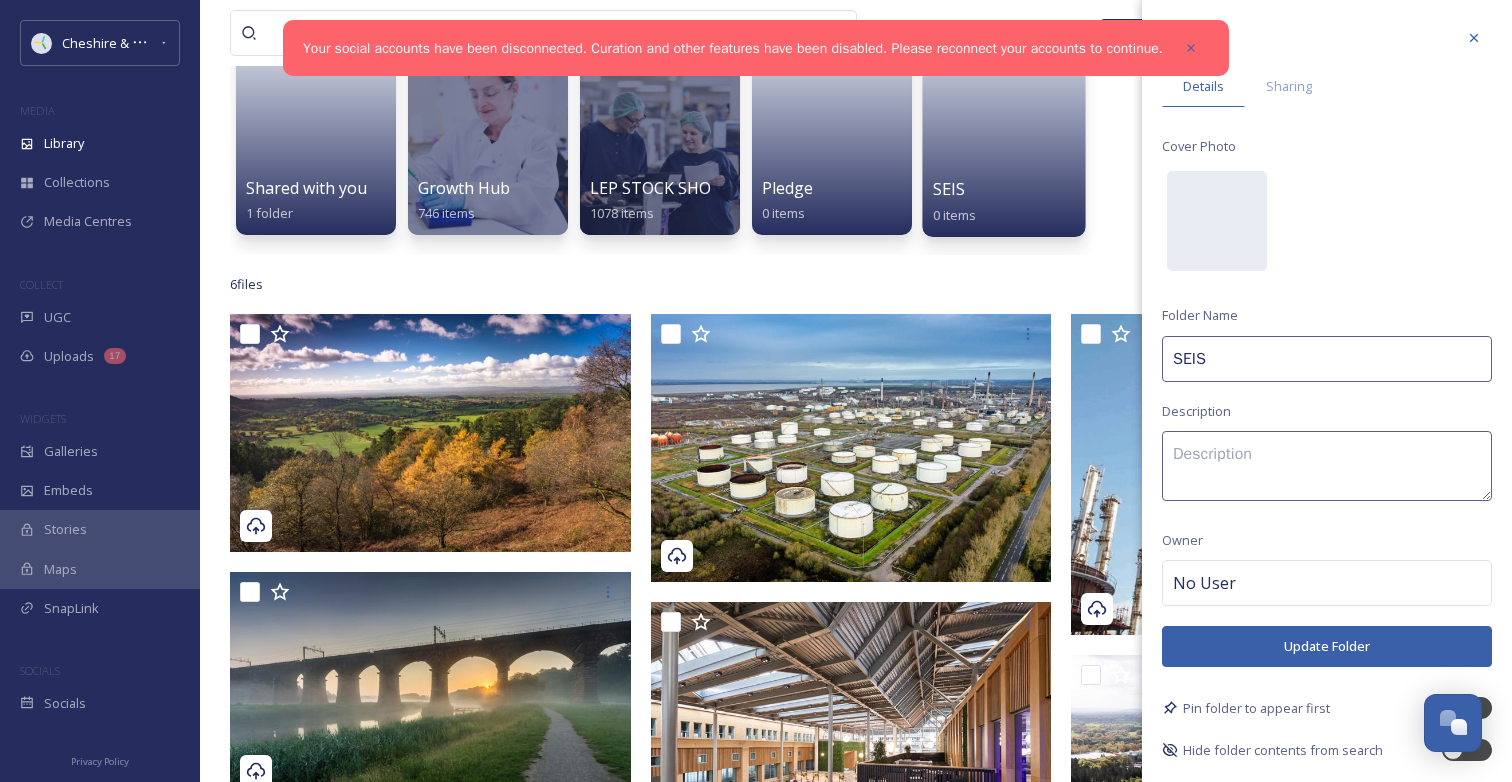 scroll, scrollTop: 188, scrollLeft: 0, axis: vertical 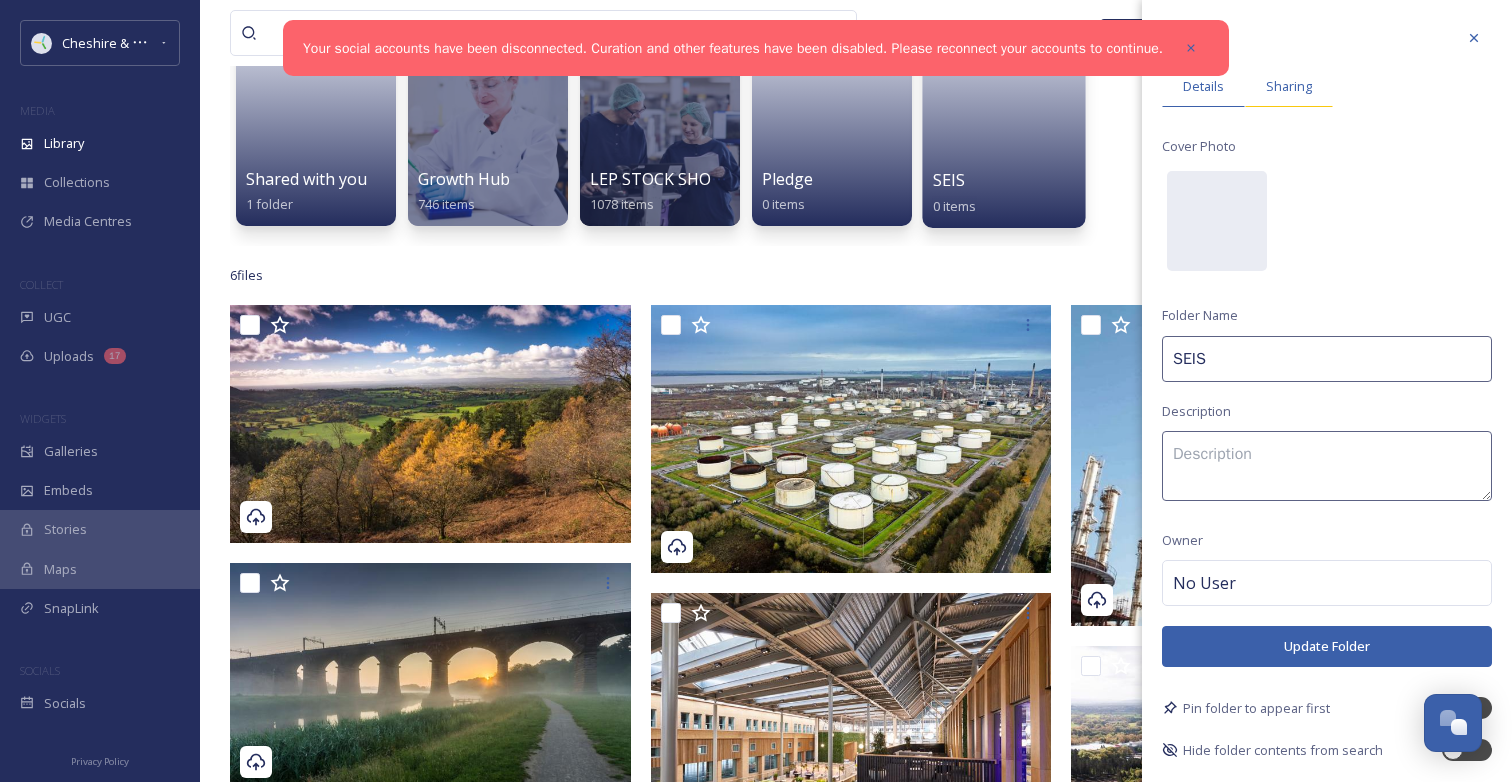 click on "Sharing" at bounding box center (1289, 86) 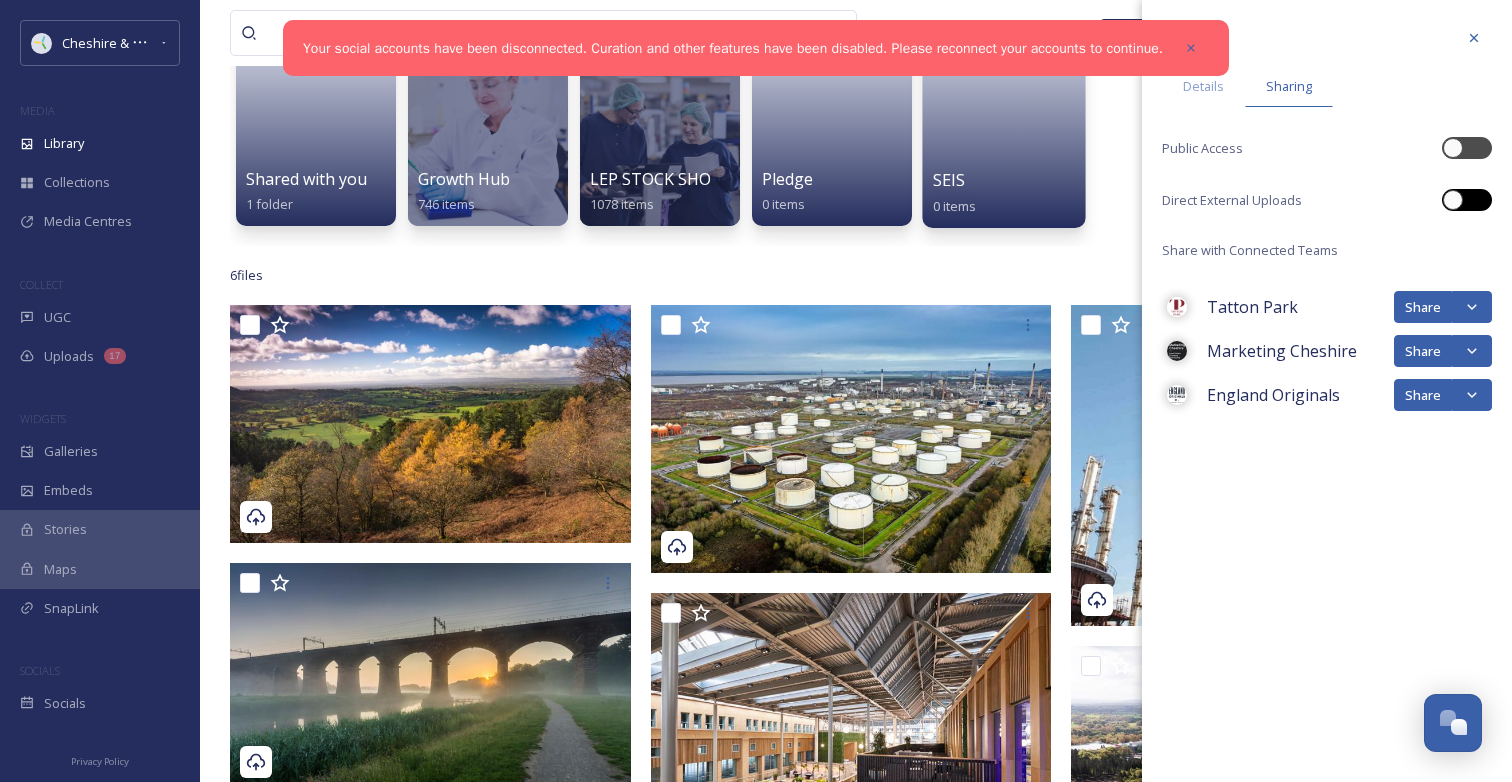 click at bounding box center (1453, 200) 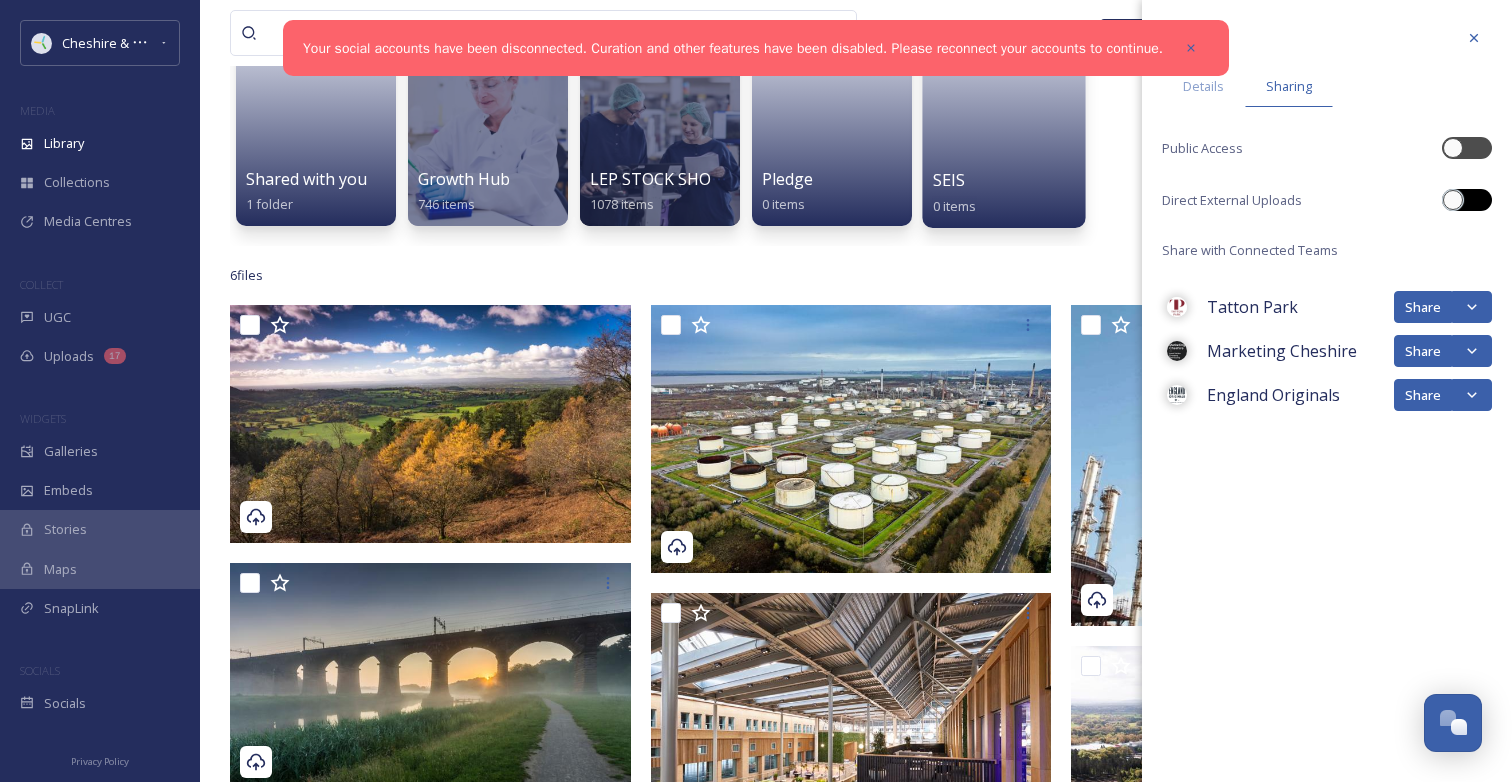 checkbox on "true" 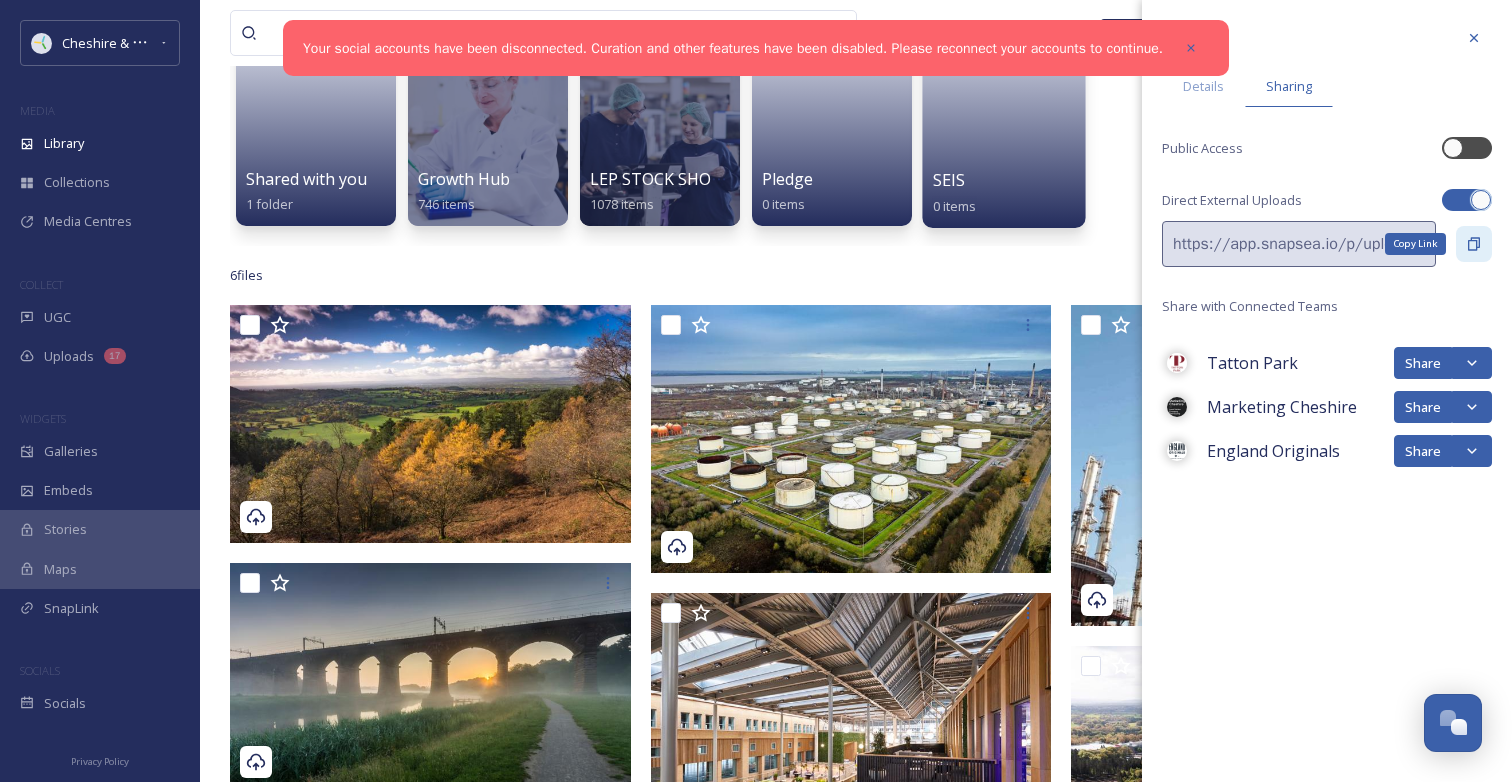 click 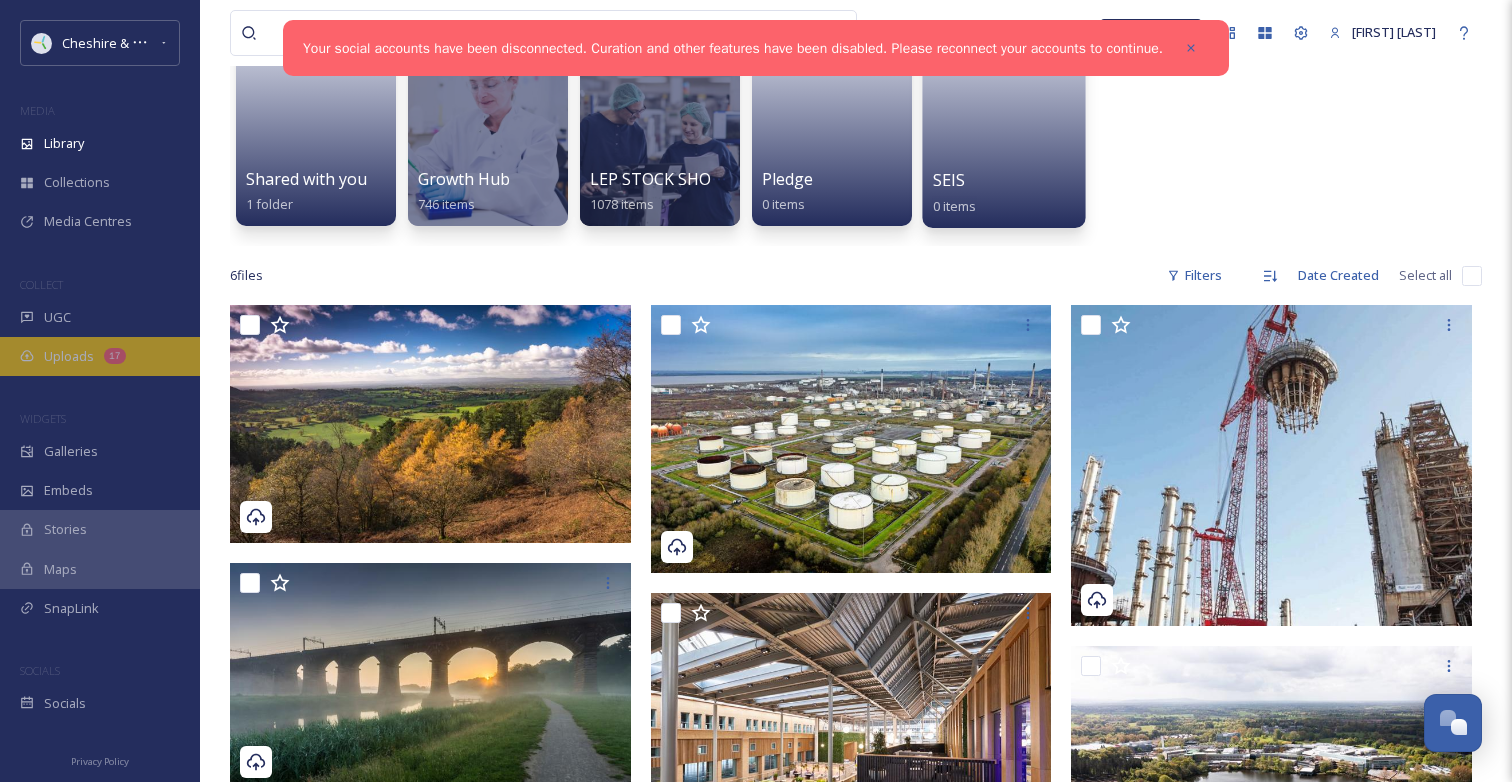 click on "Uploads" at bounding box center (69, 356) 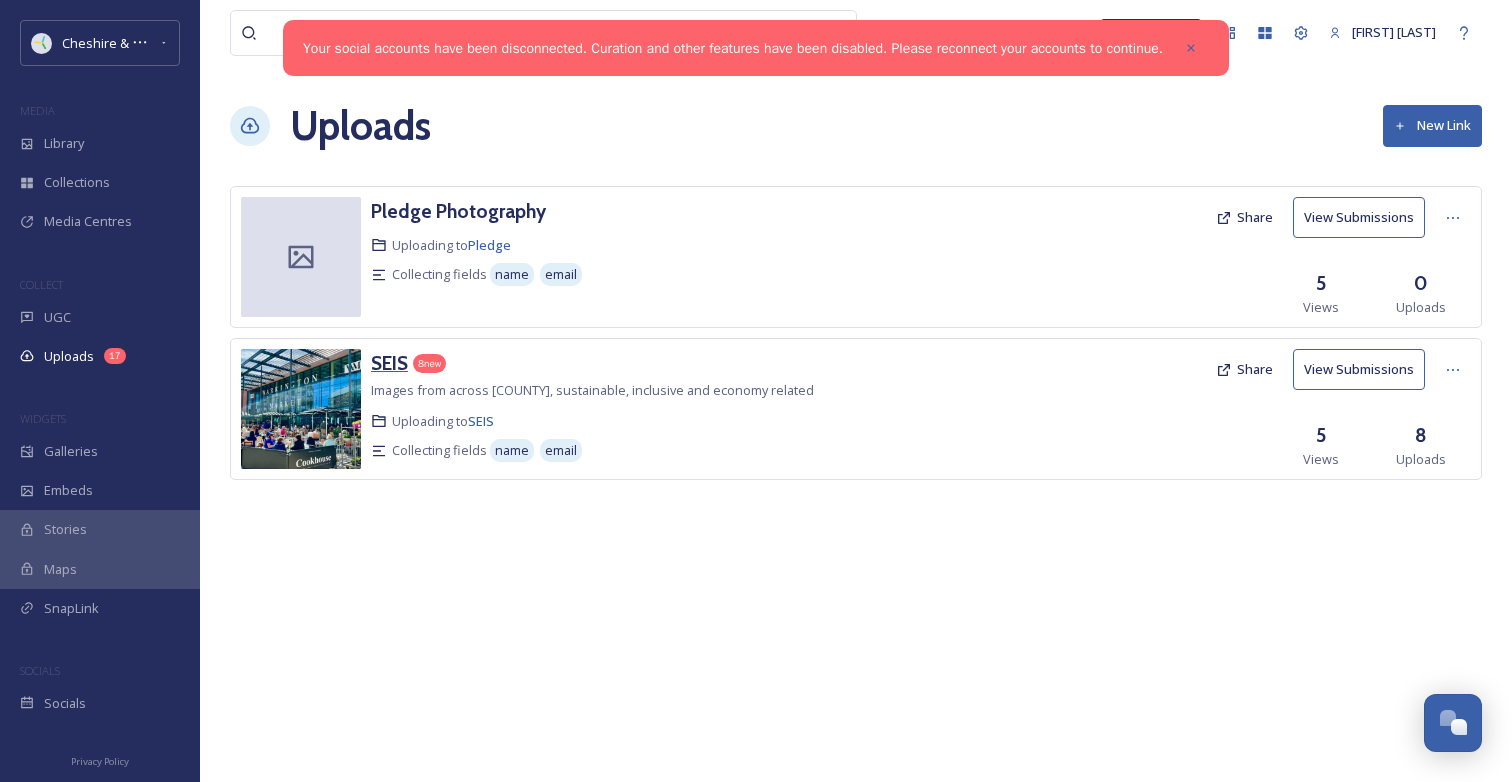 click on "SEIS" at bounding box center (389, 363) 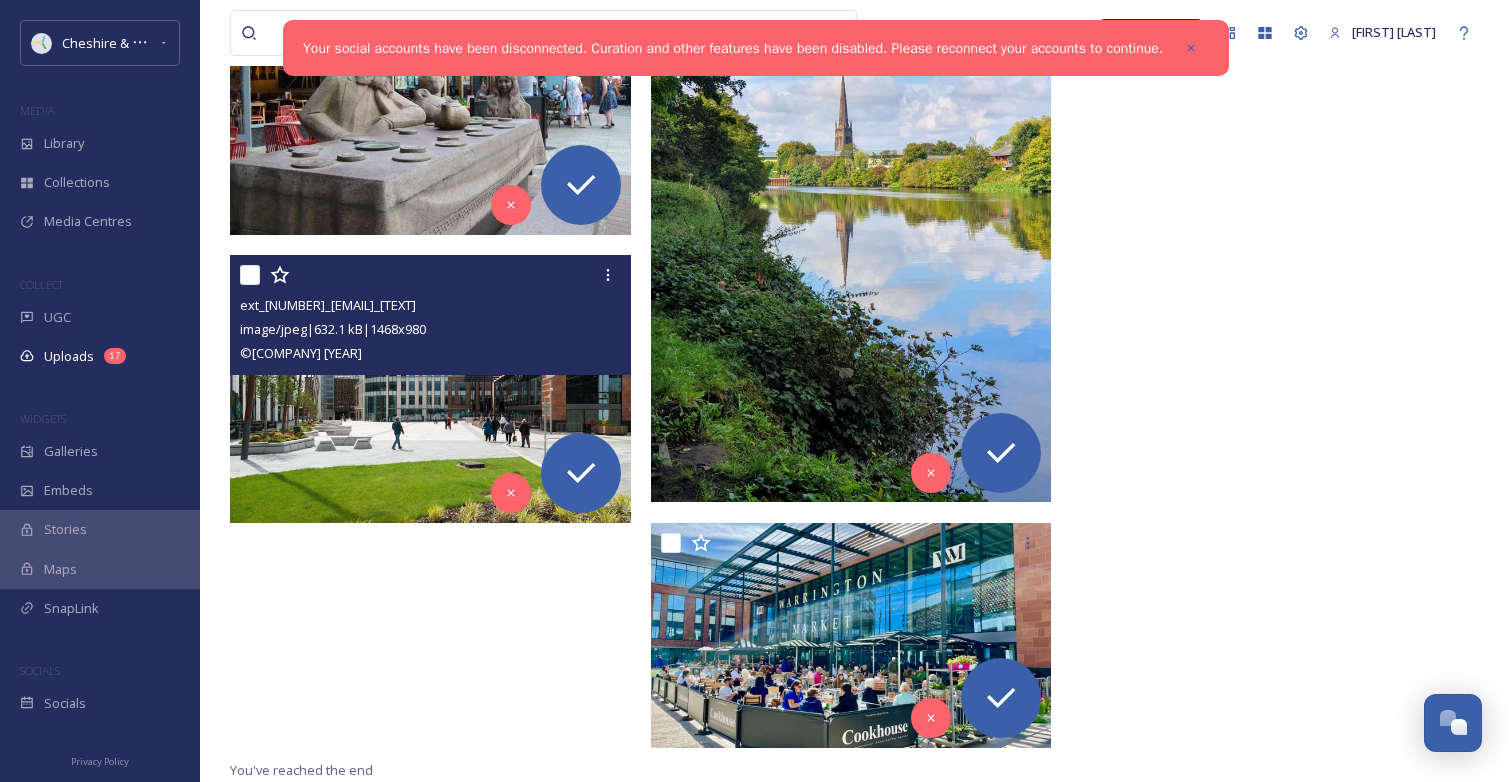 scroll, scrollTop: 727, scrollLeft: 0, axis: vertical 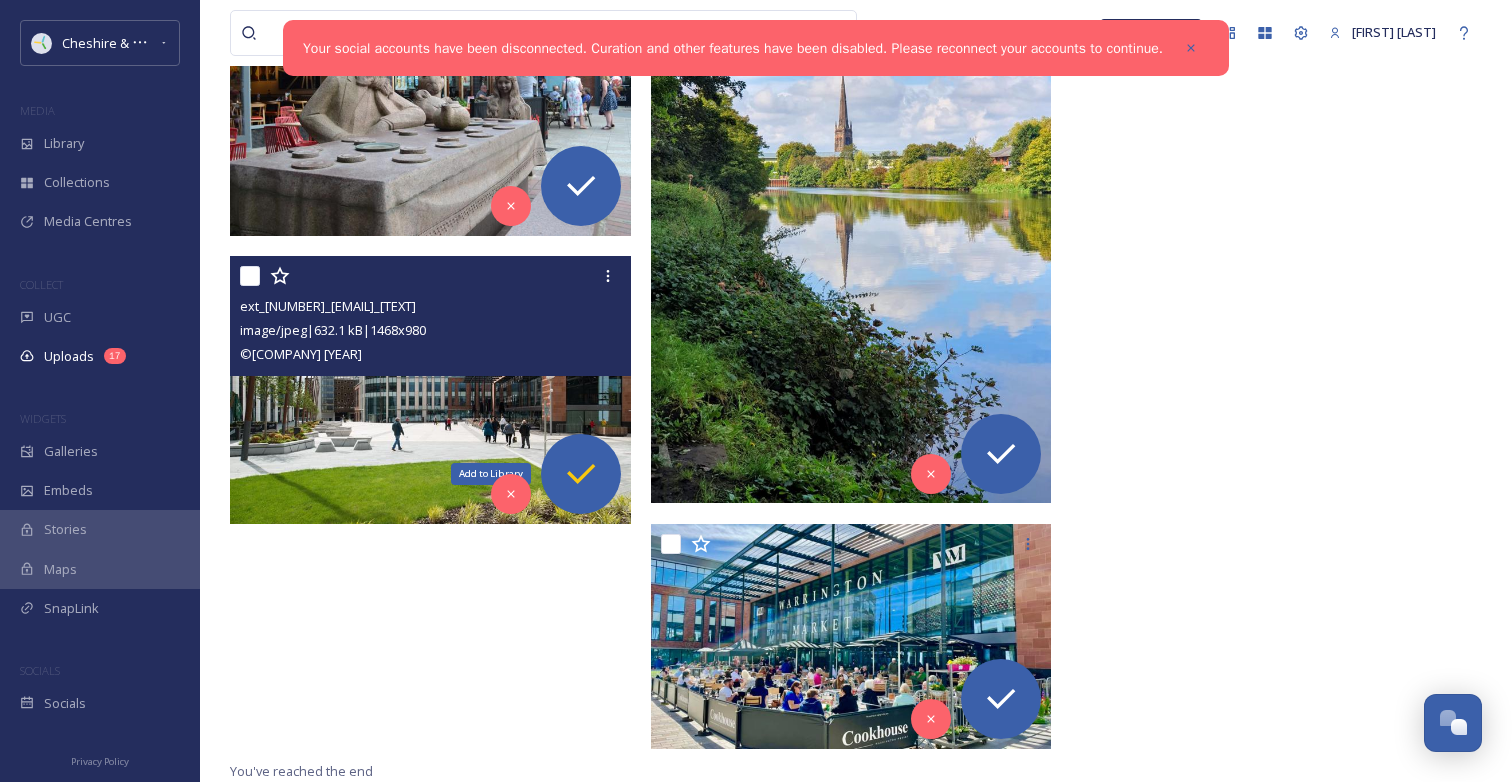 click 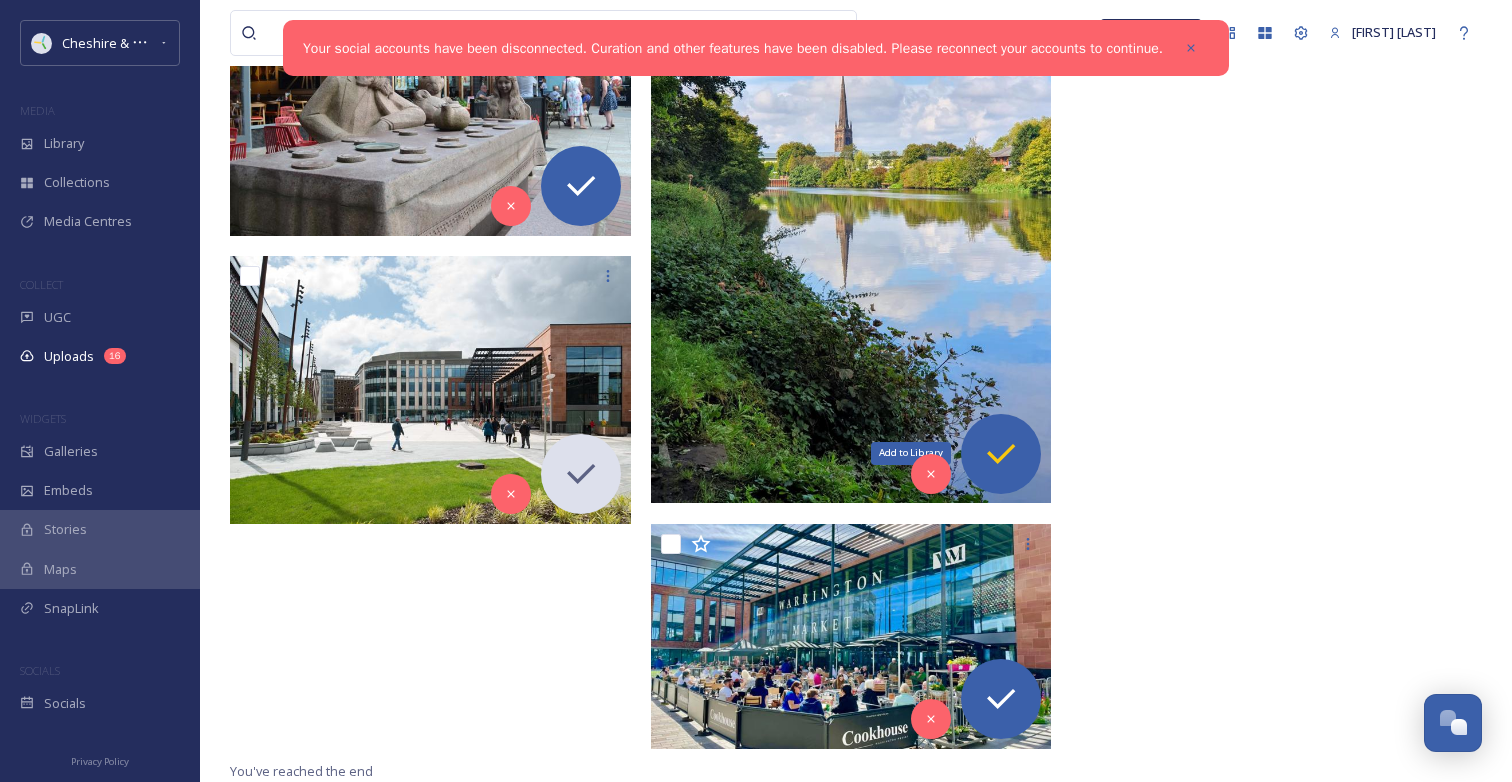 click 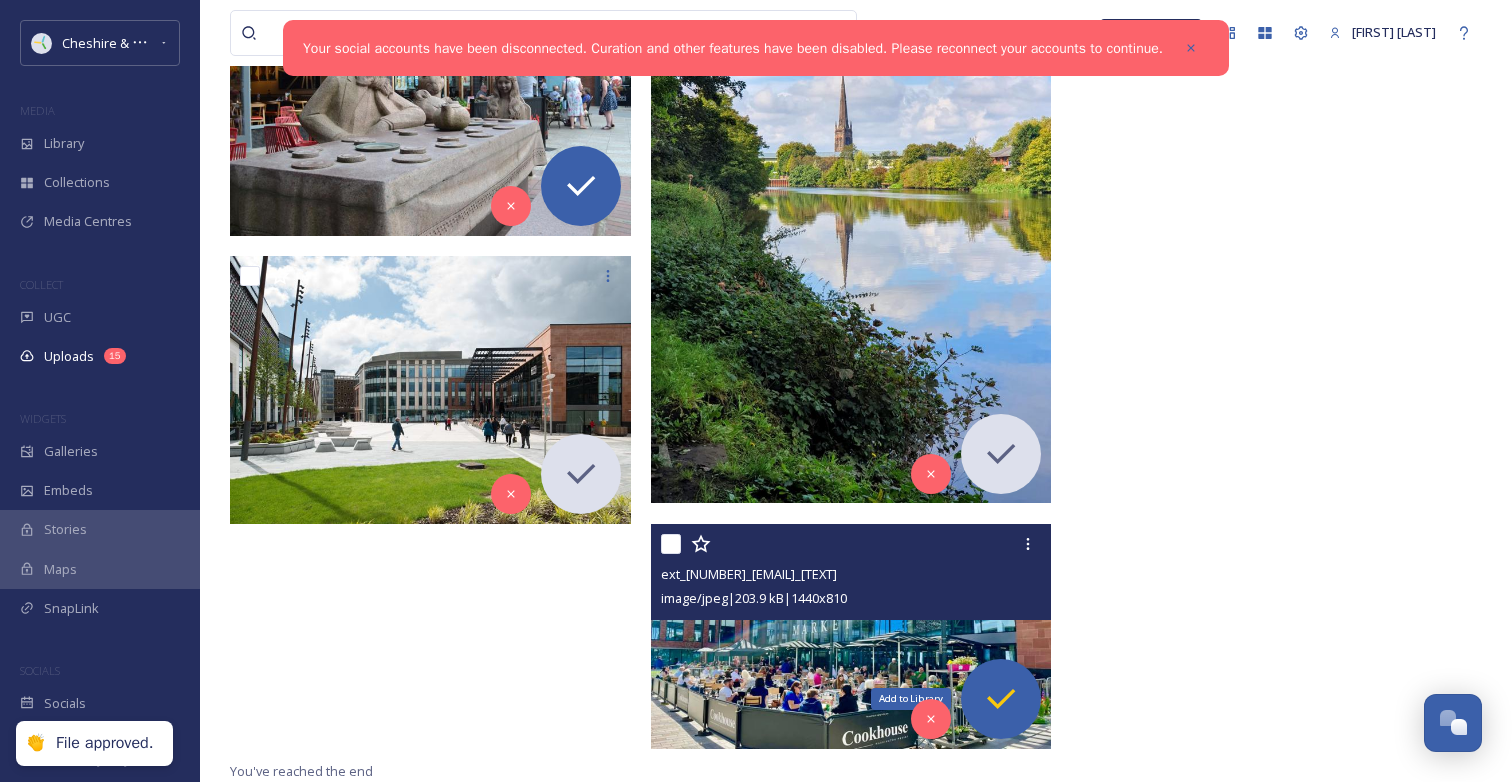 click 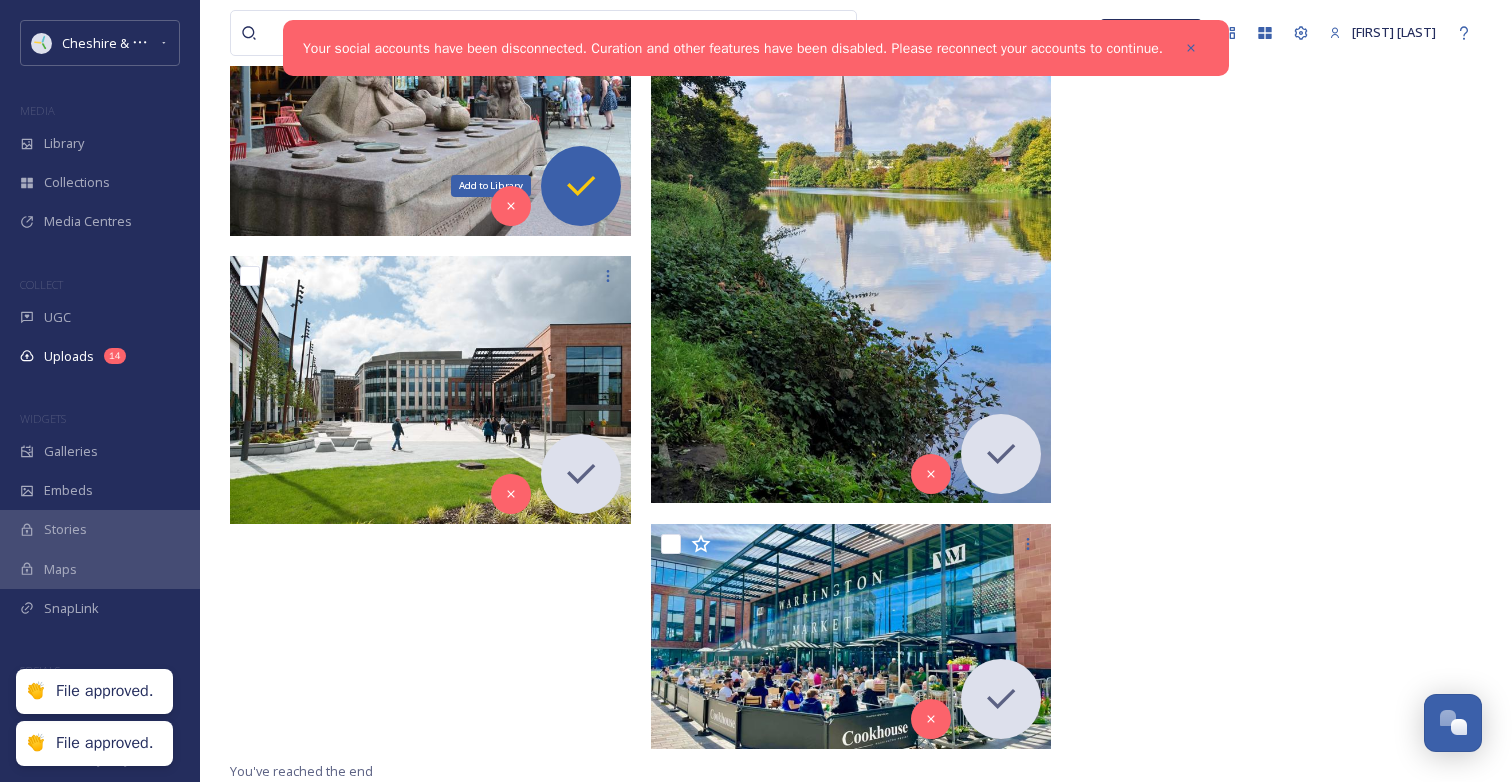 click 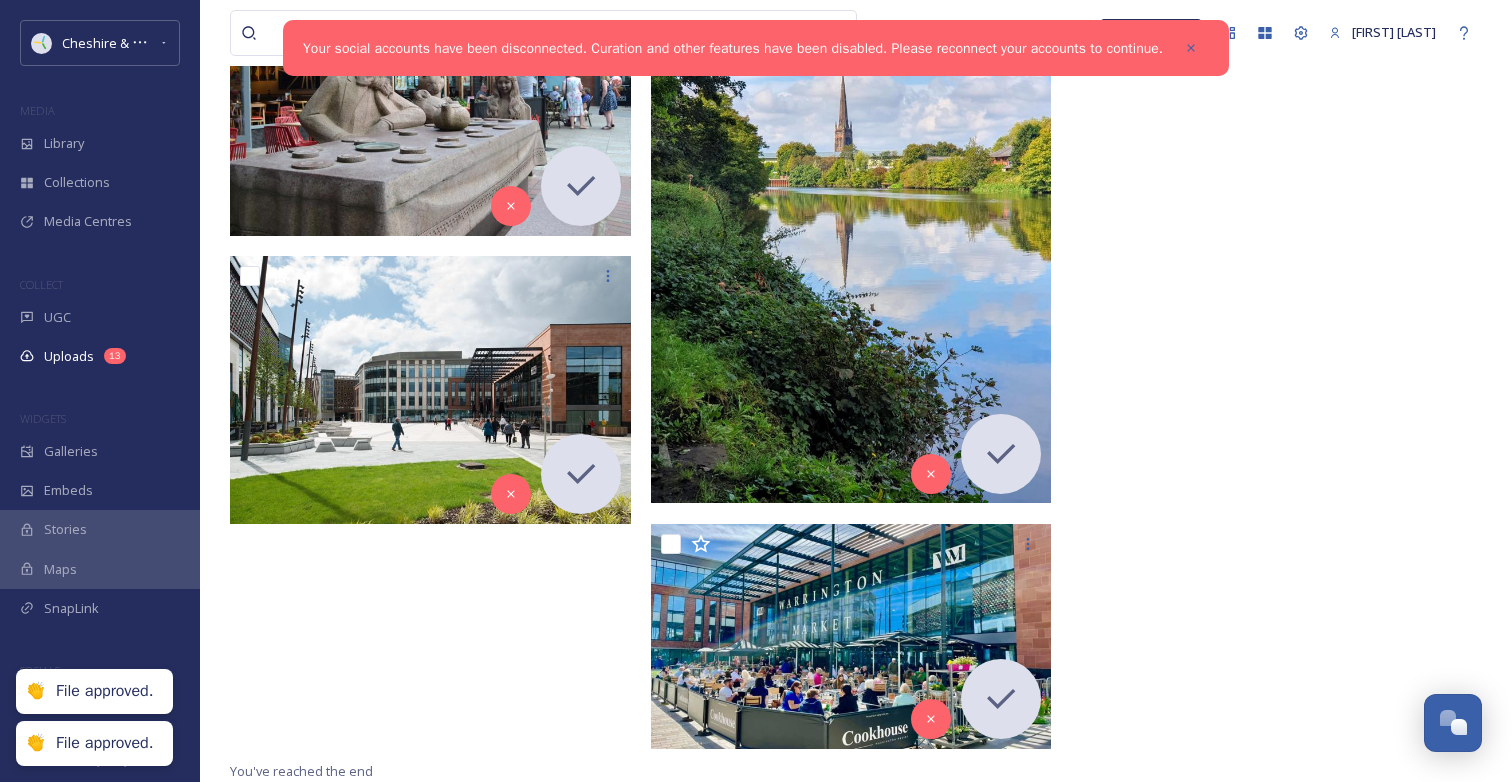scroll, scrollTop: 520, scrollLeft: 0, axis: vertical 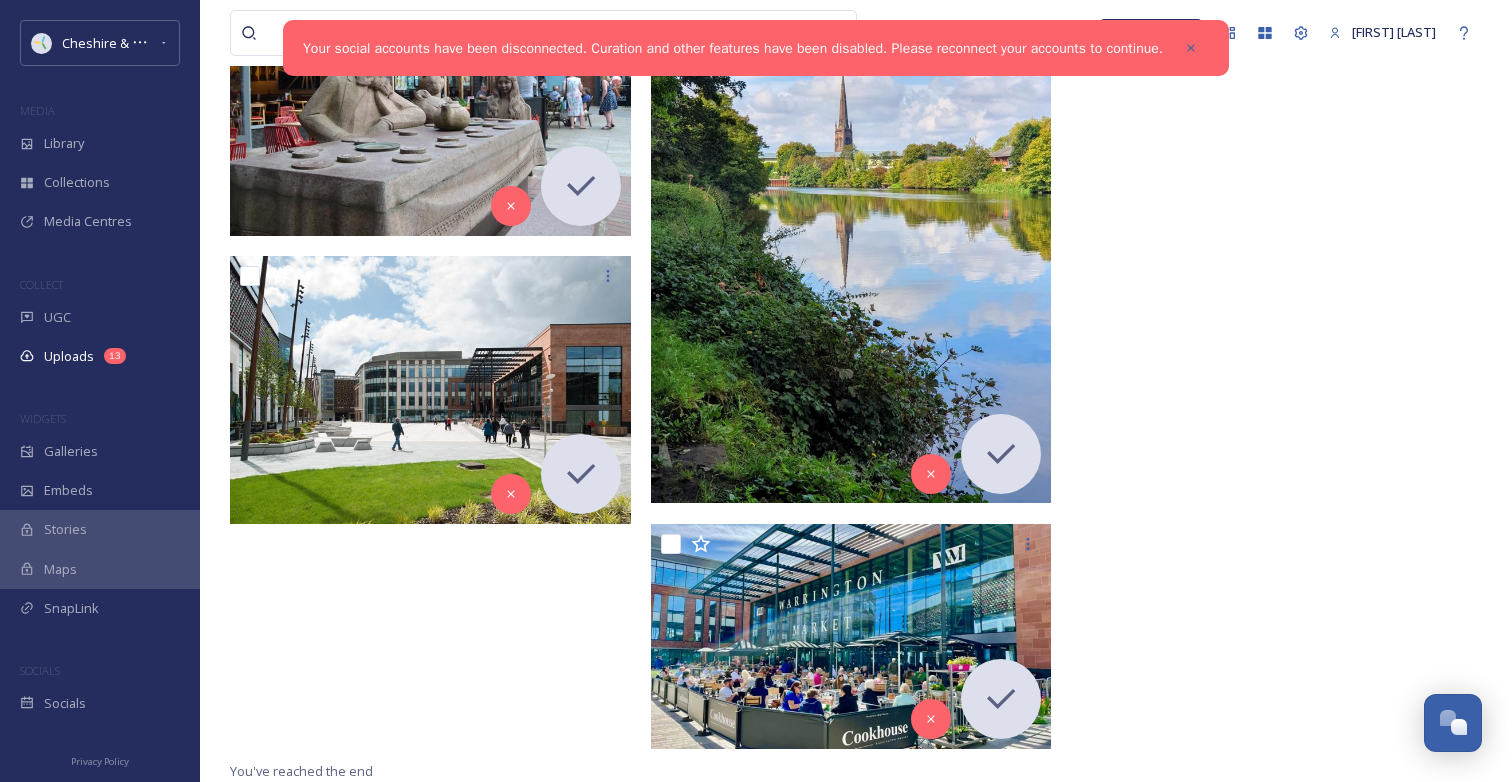 click 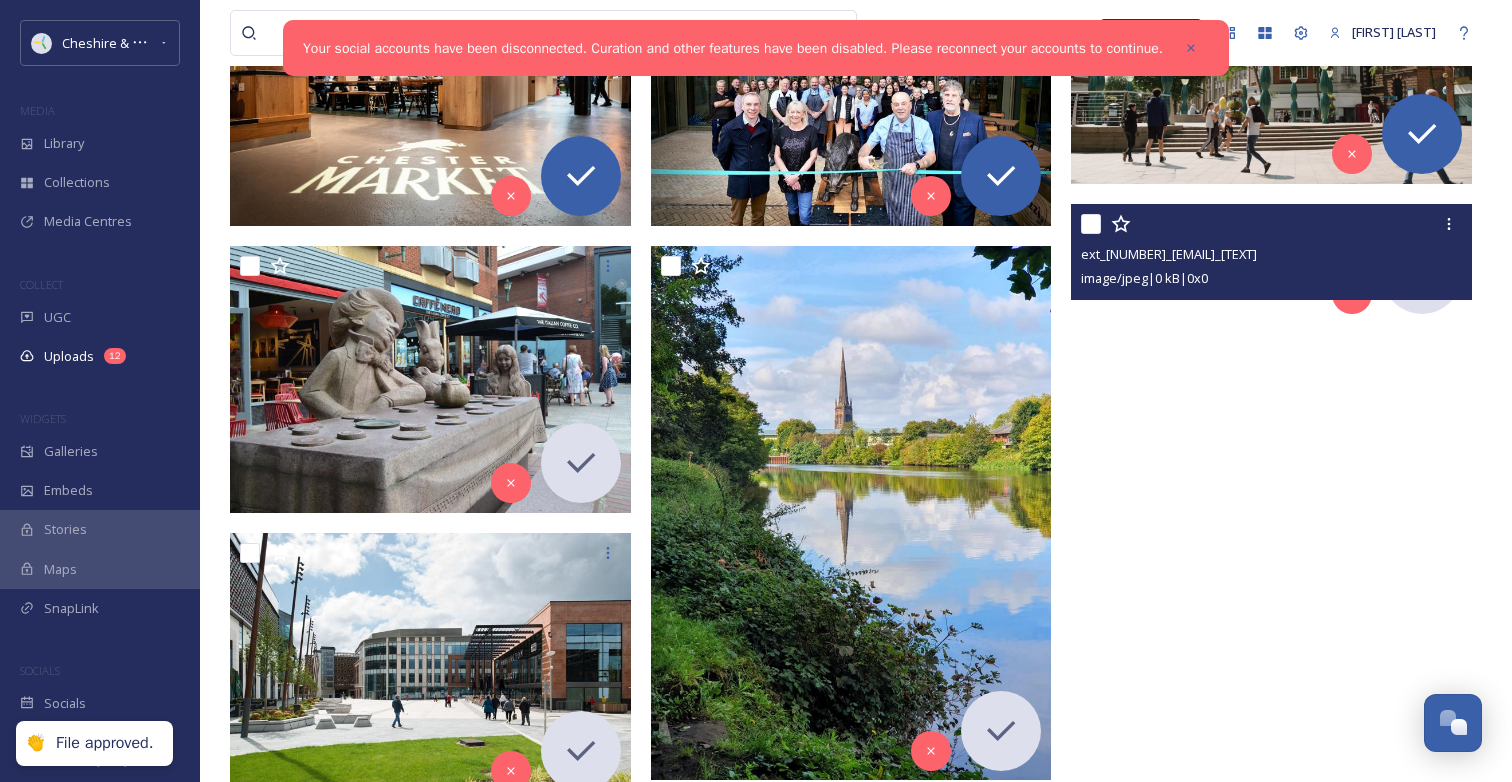 scroll, scrollTop: 244, scrollLeft: 0, axis: vertical 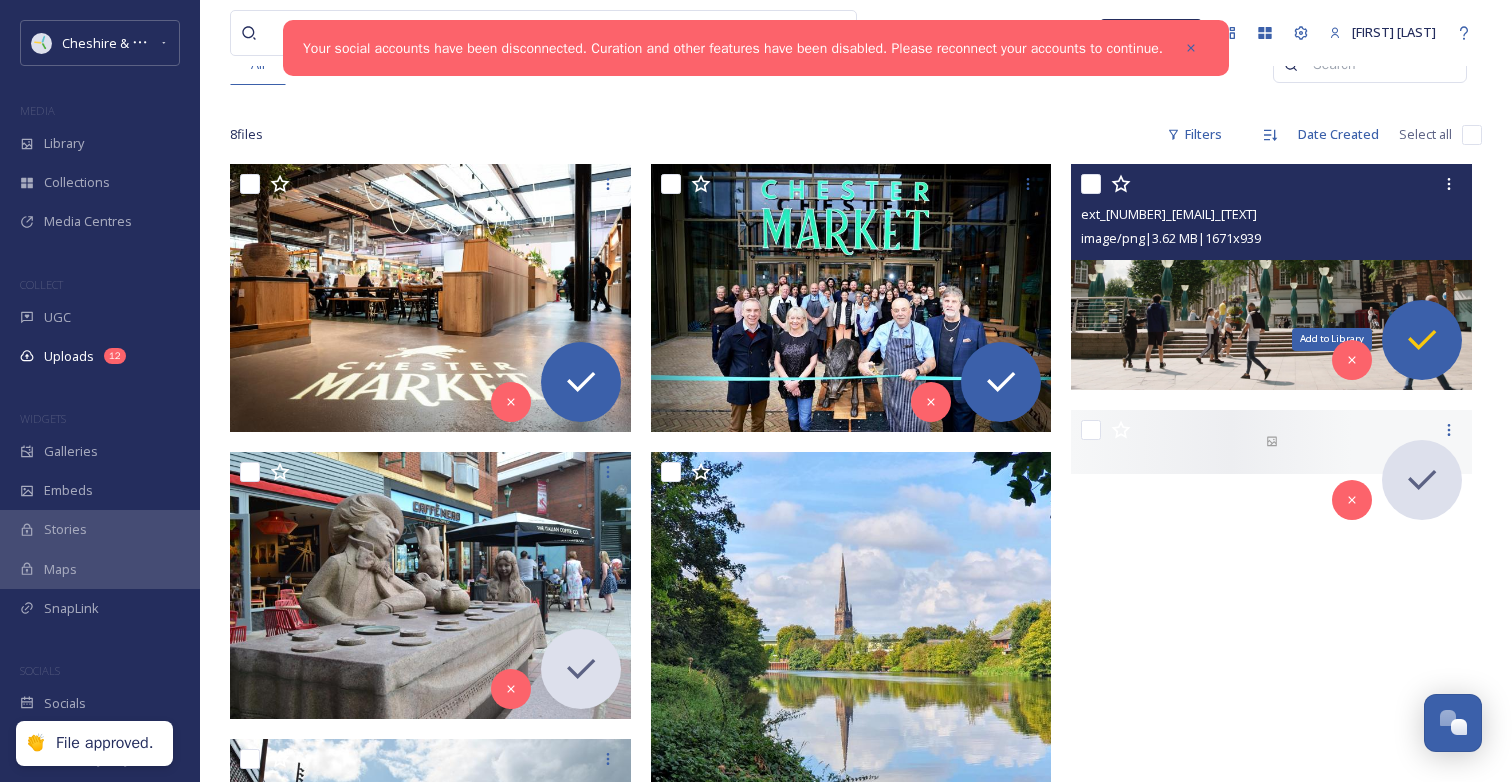 click 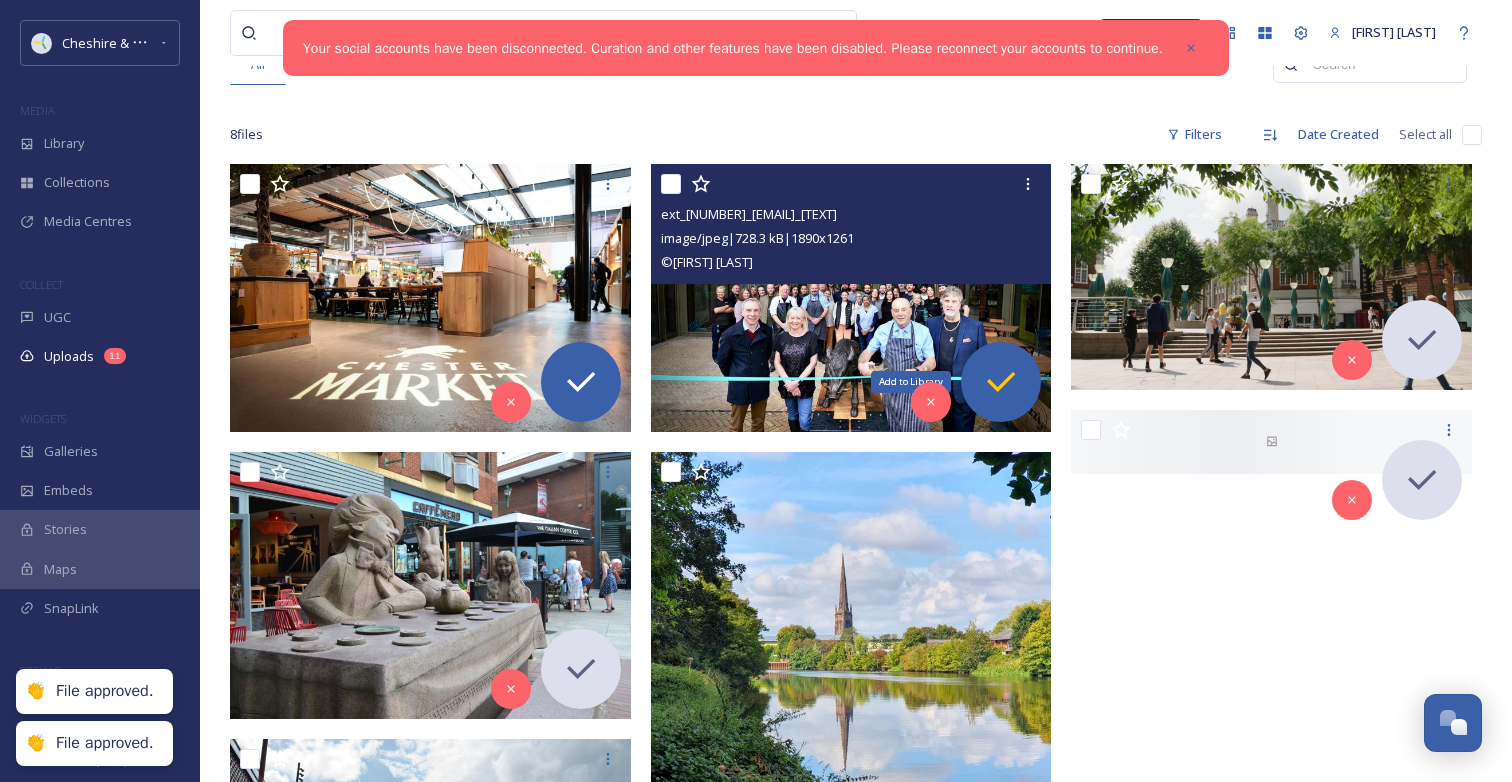click 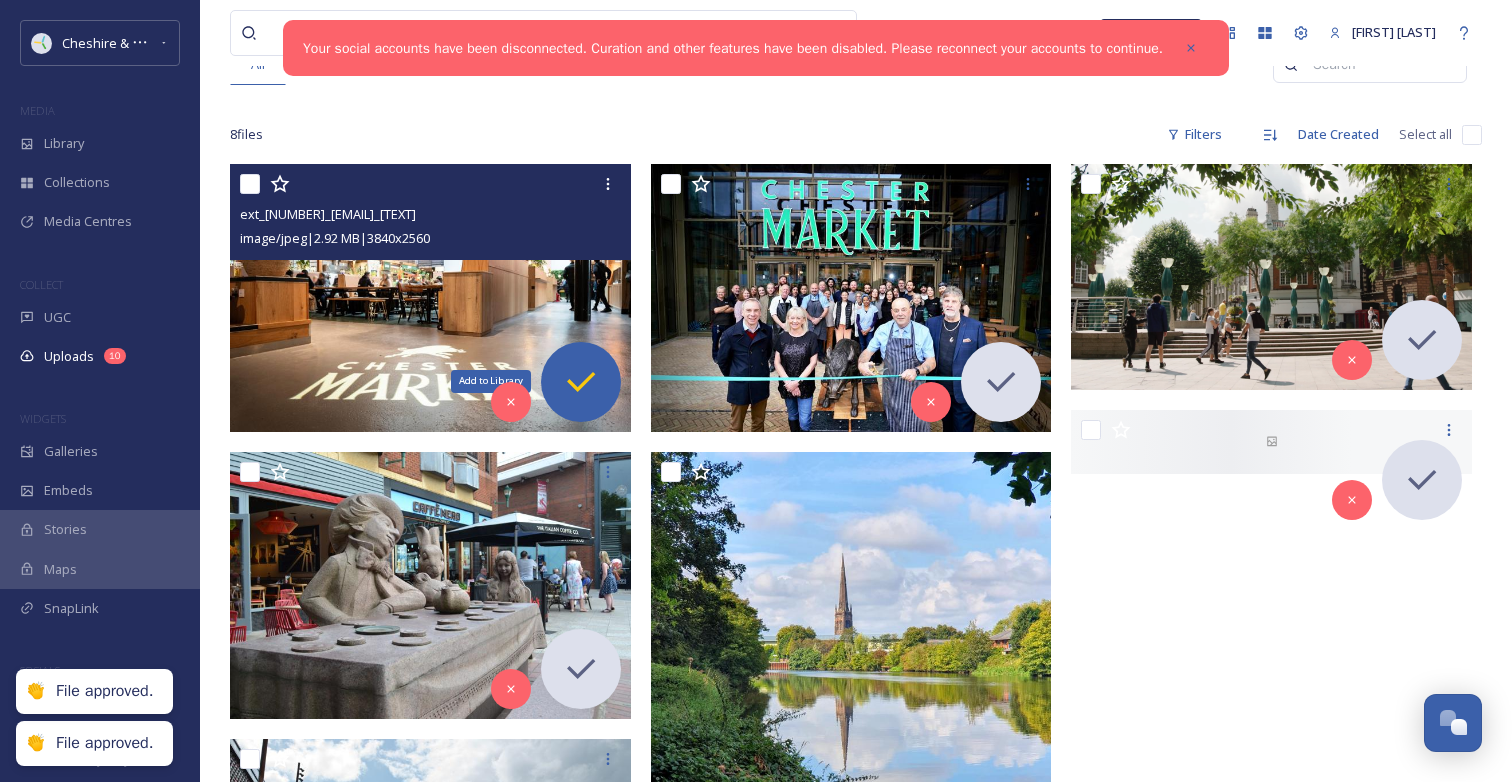 click 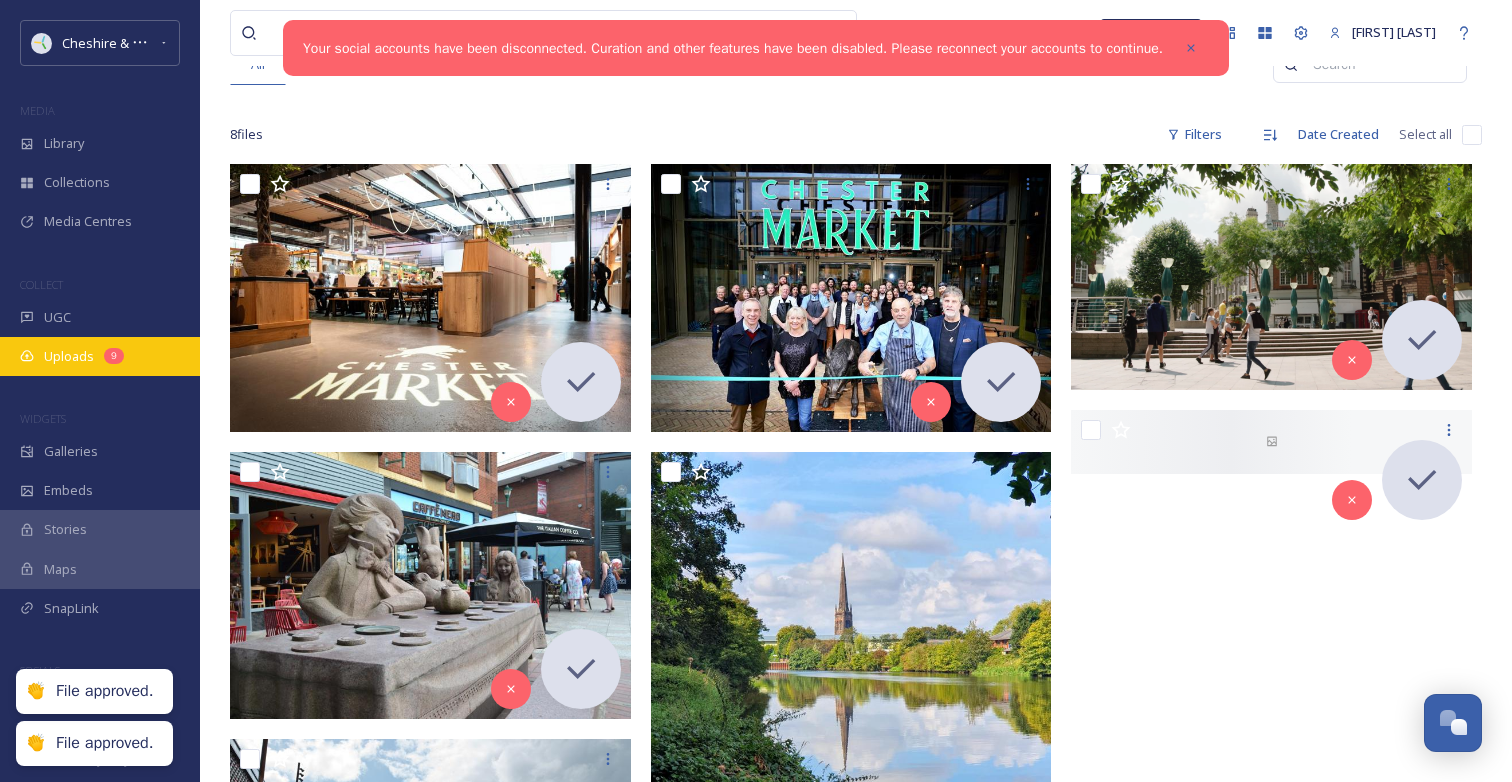 click on "Uploads" at bounding box center (69, 356) 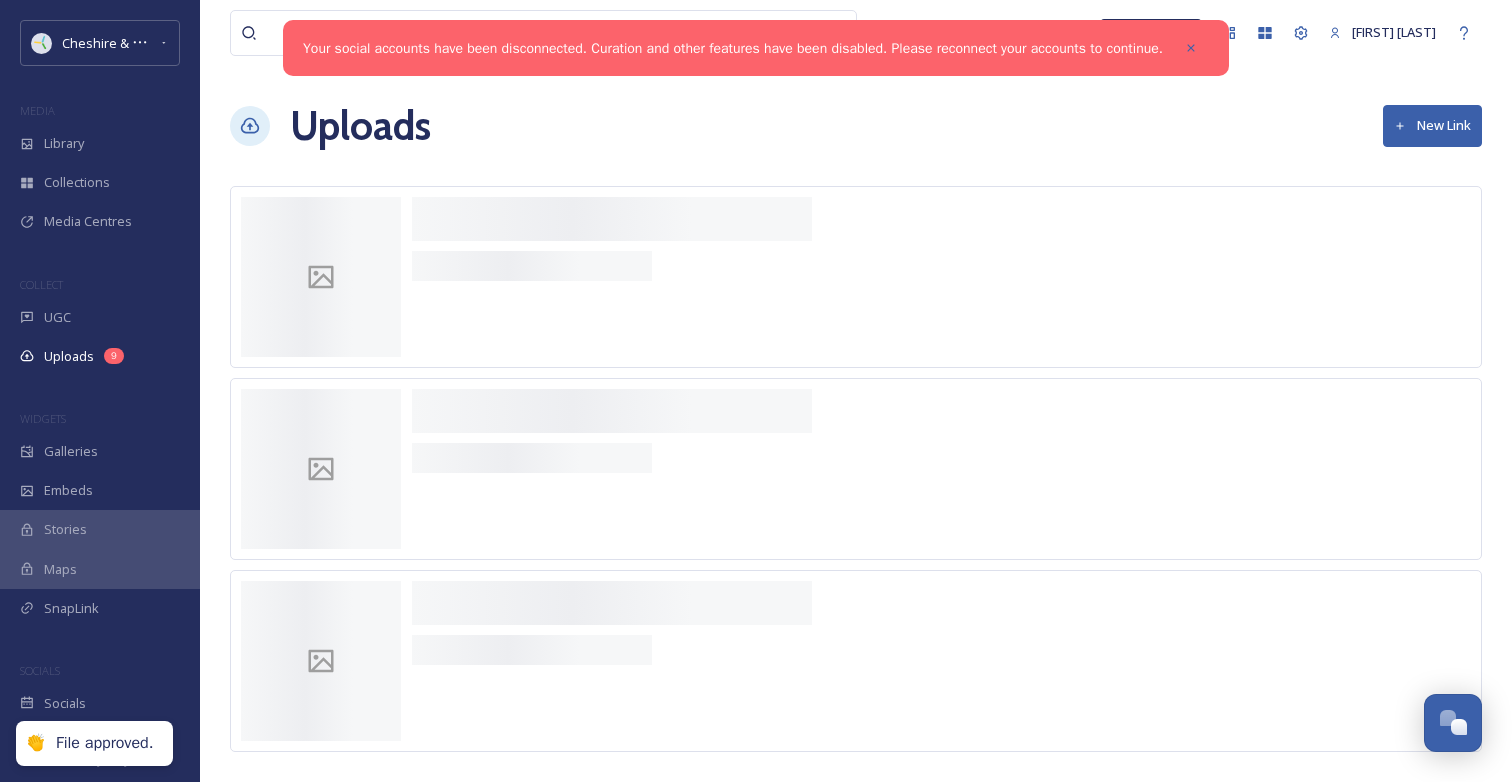 scroll, scrollTop: 0, scrollLeft: 0, axis: both 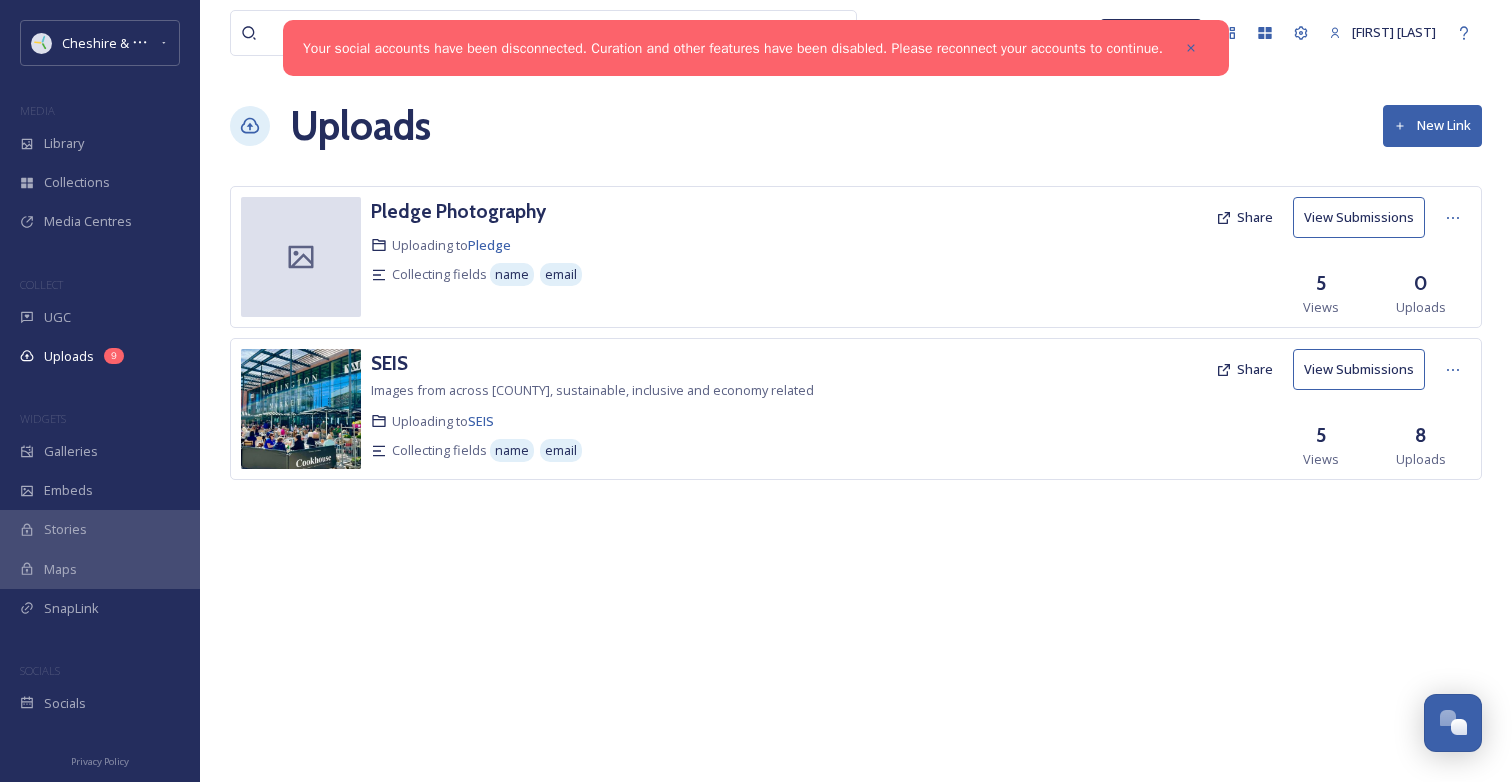 click at bounding box center [301, 409] 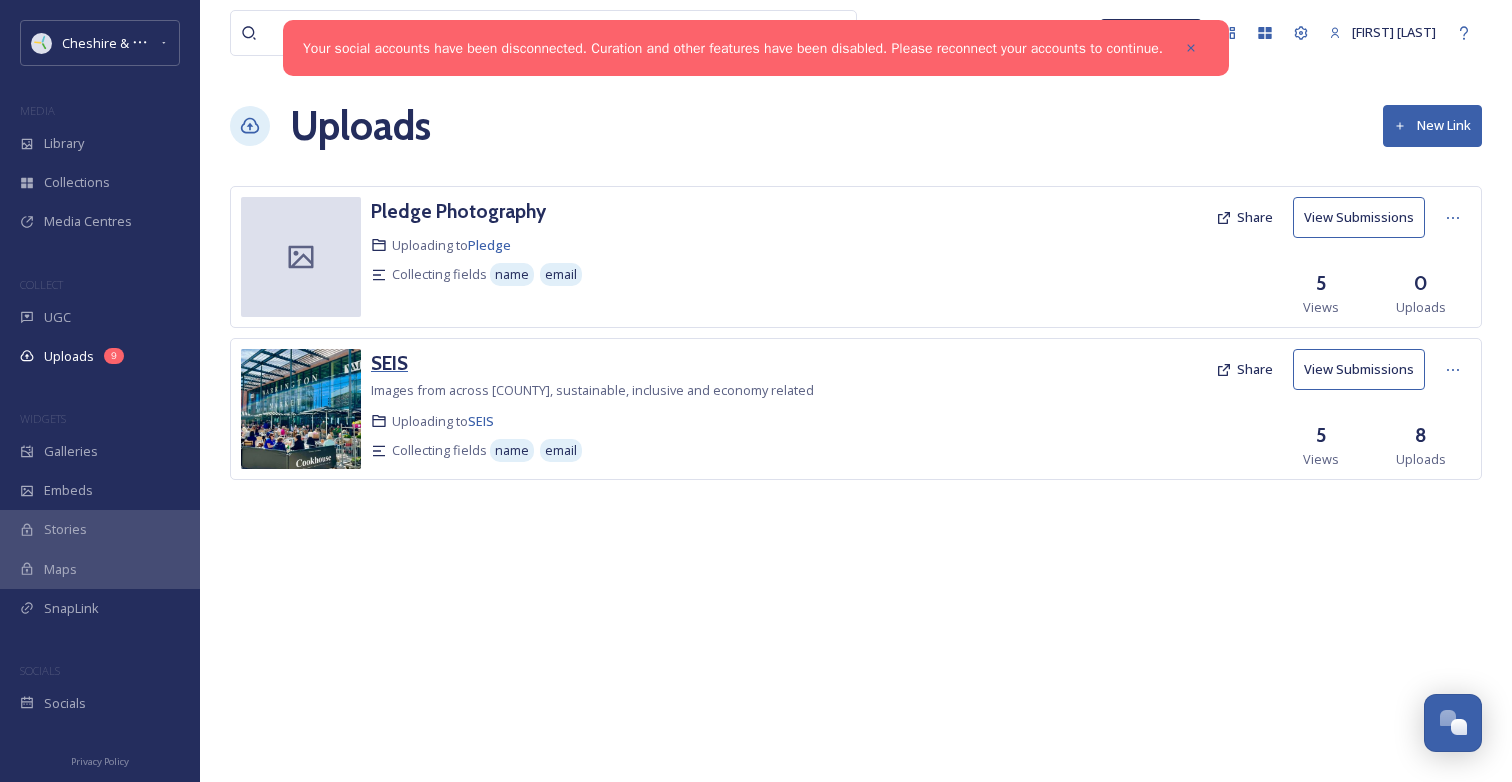 click on "SEIS" at bounding box center [389, 363] 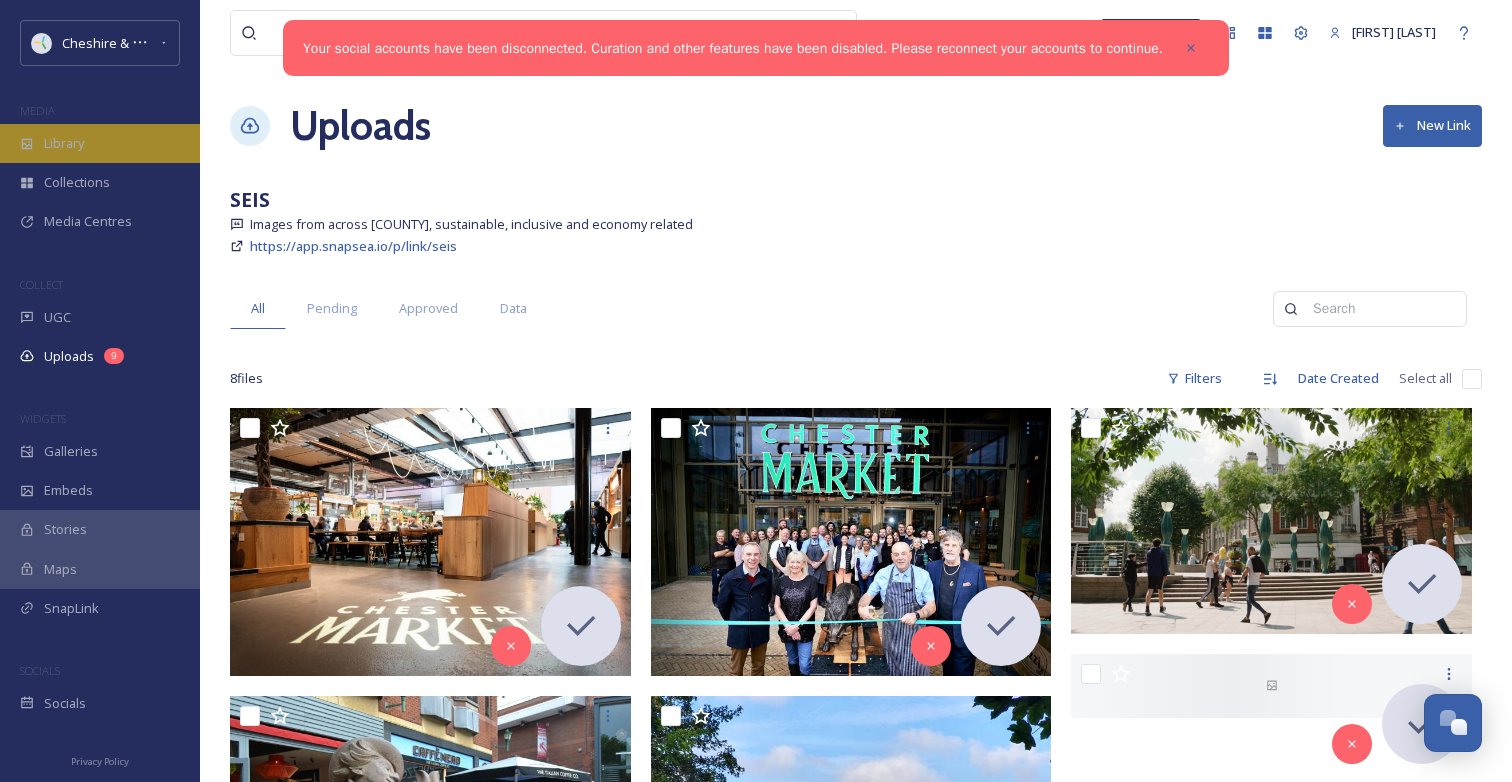 click on "Library" at bounding box center [100, 143] 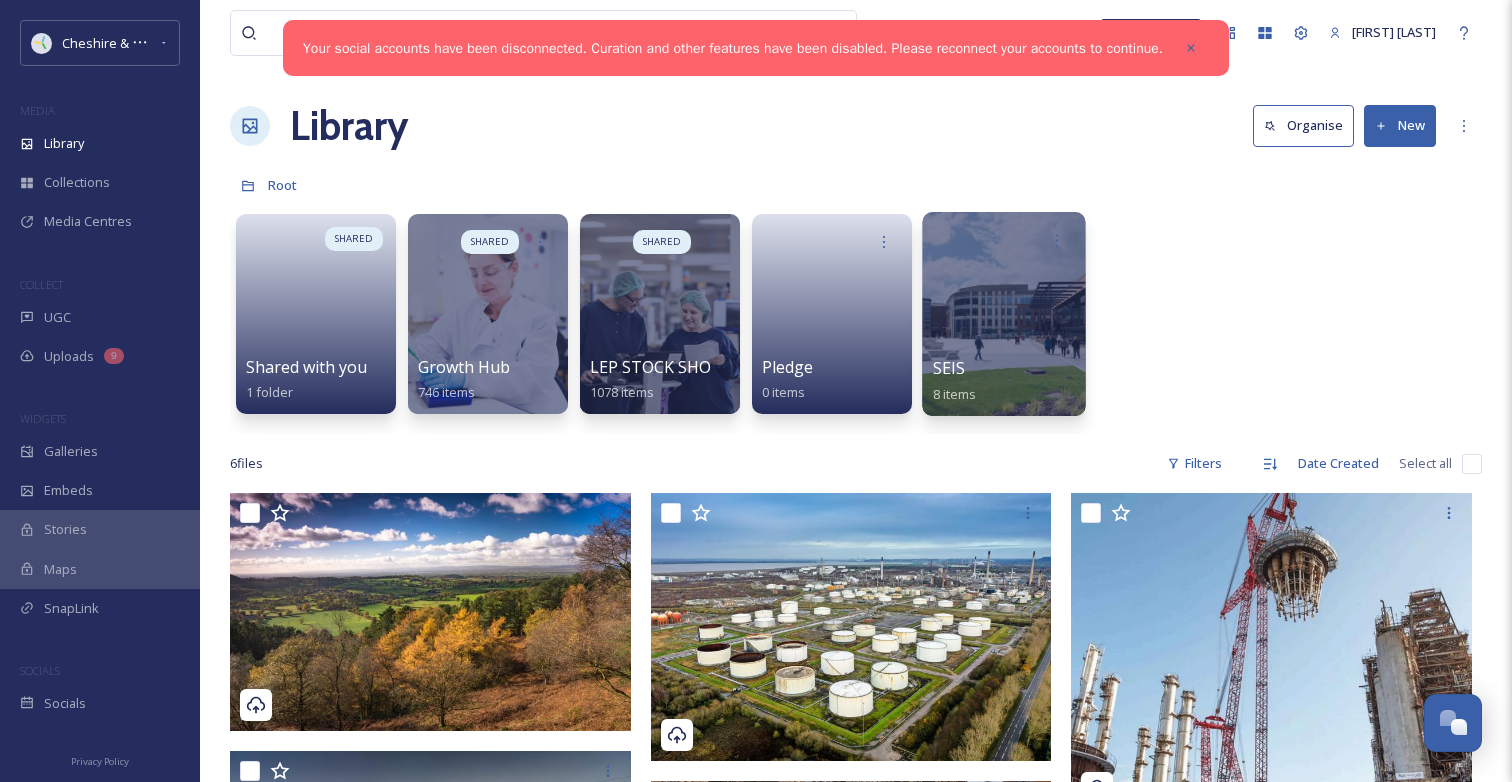 click at bounding box center (1003, 314) 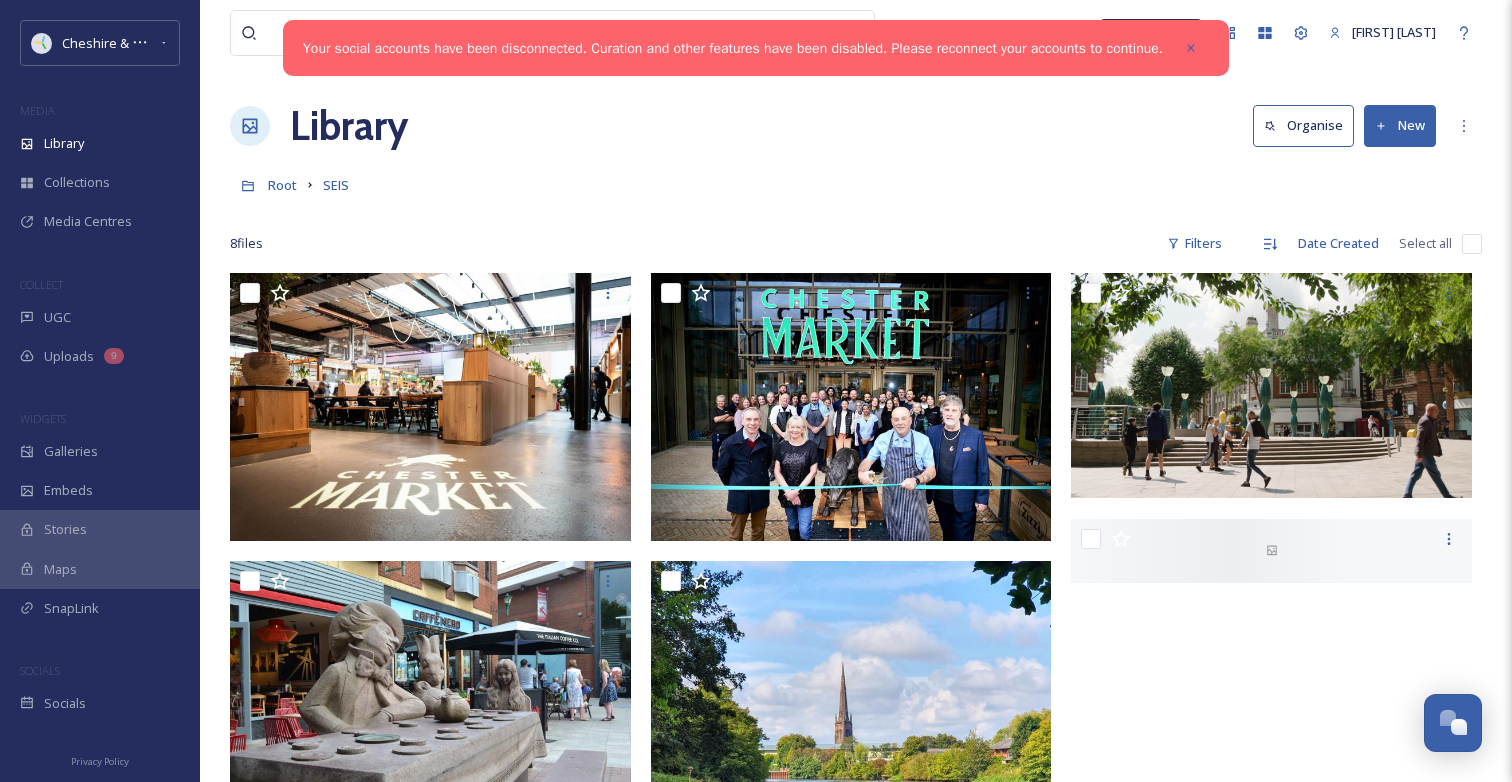 scroll, scrollTop: 0, scrollLeft: 0, axis: both 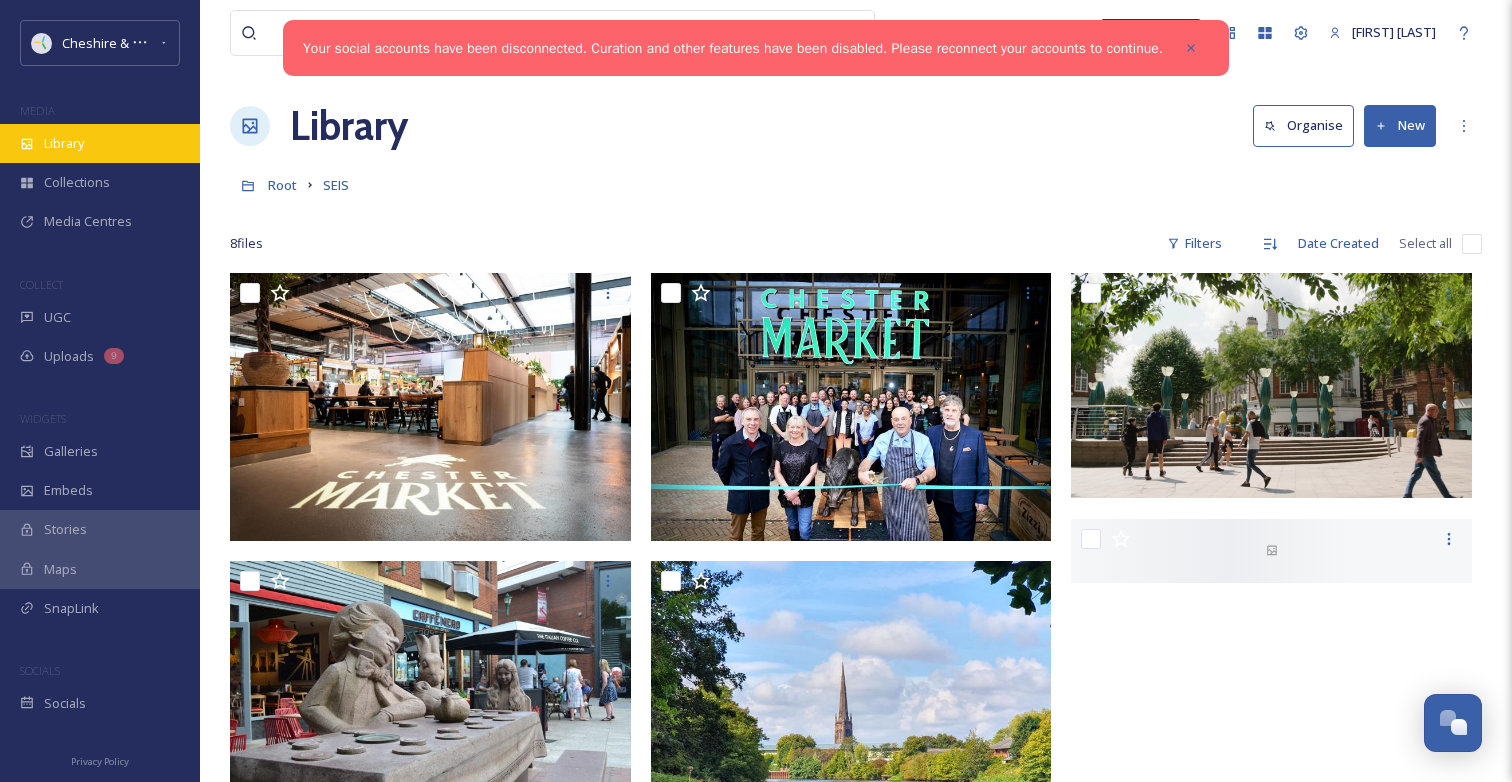 click on "Library" at bounding box center [64, 143] 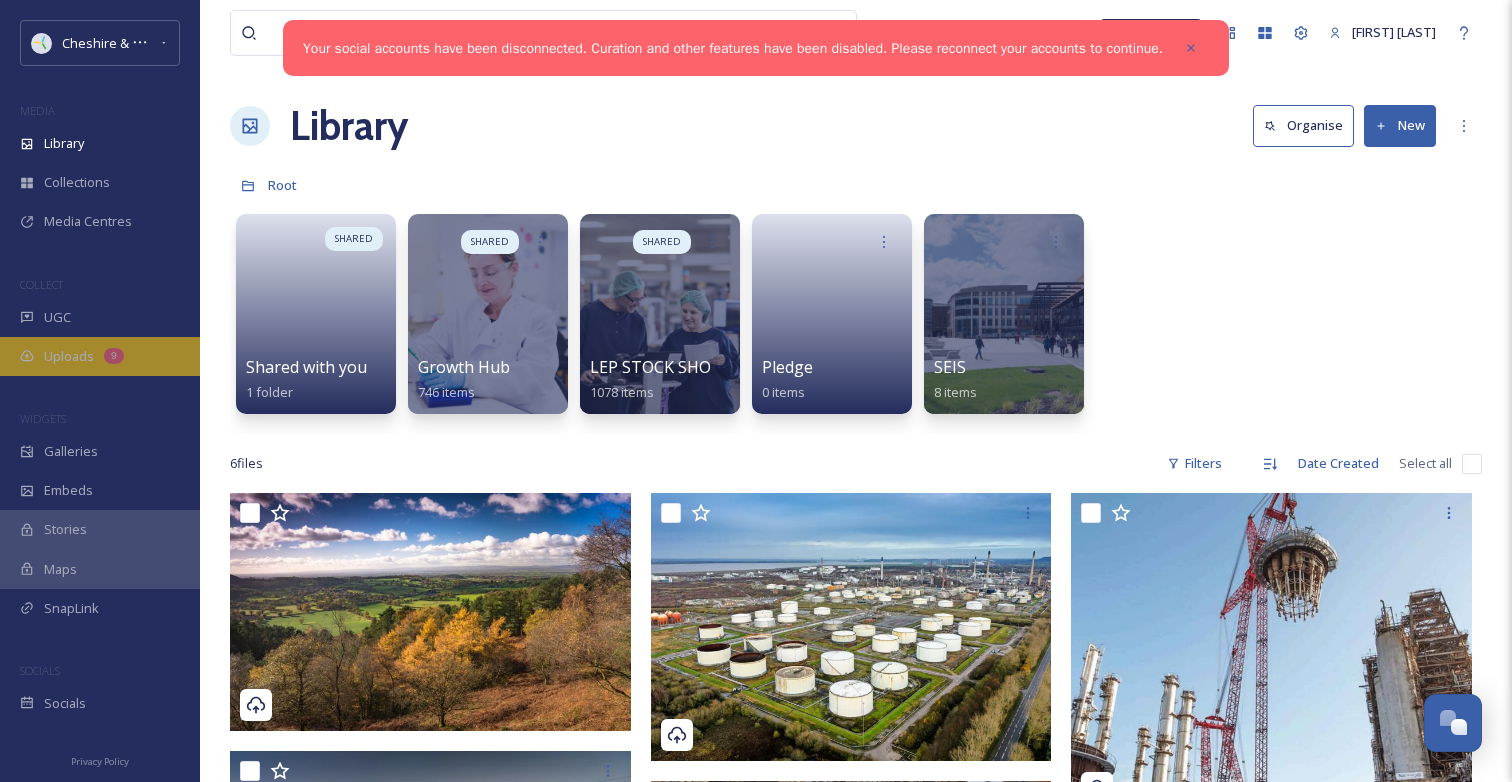 click on "Uploads" at bounding box center (69, 356) 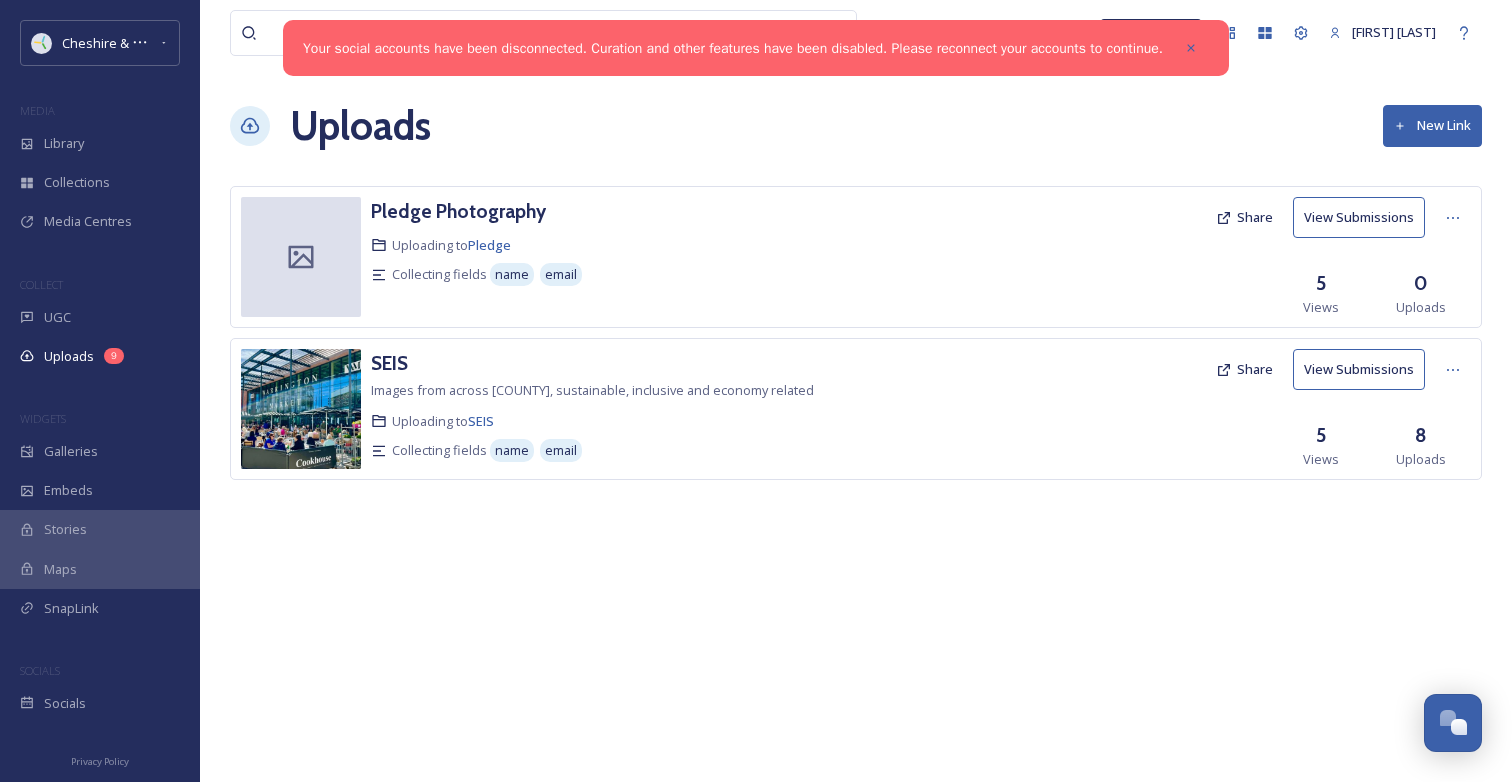 click at bounding box center (301, 409) 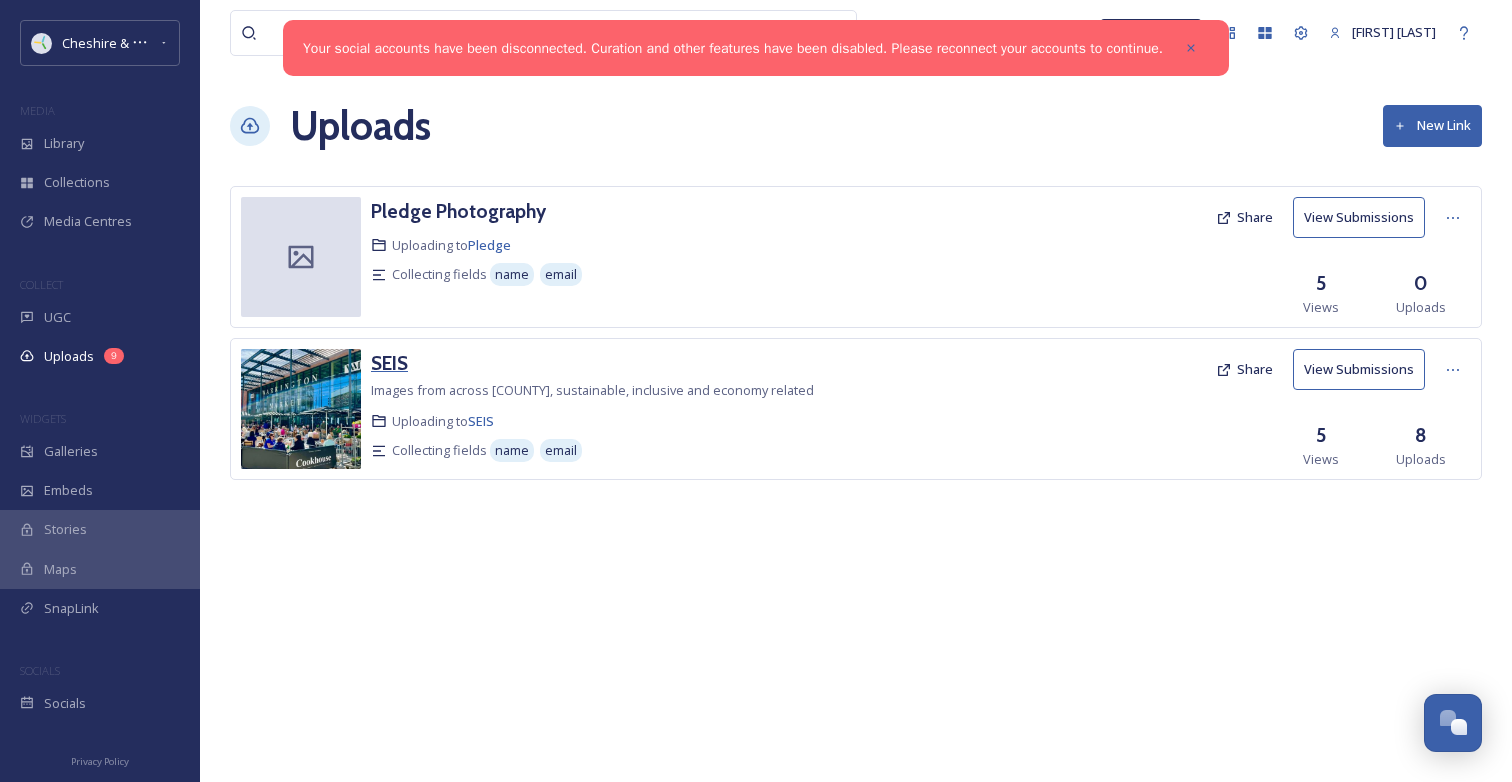 click on "SEIS" at bounding box center (389, 363) 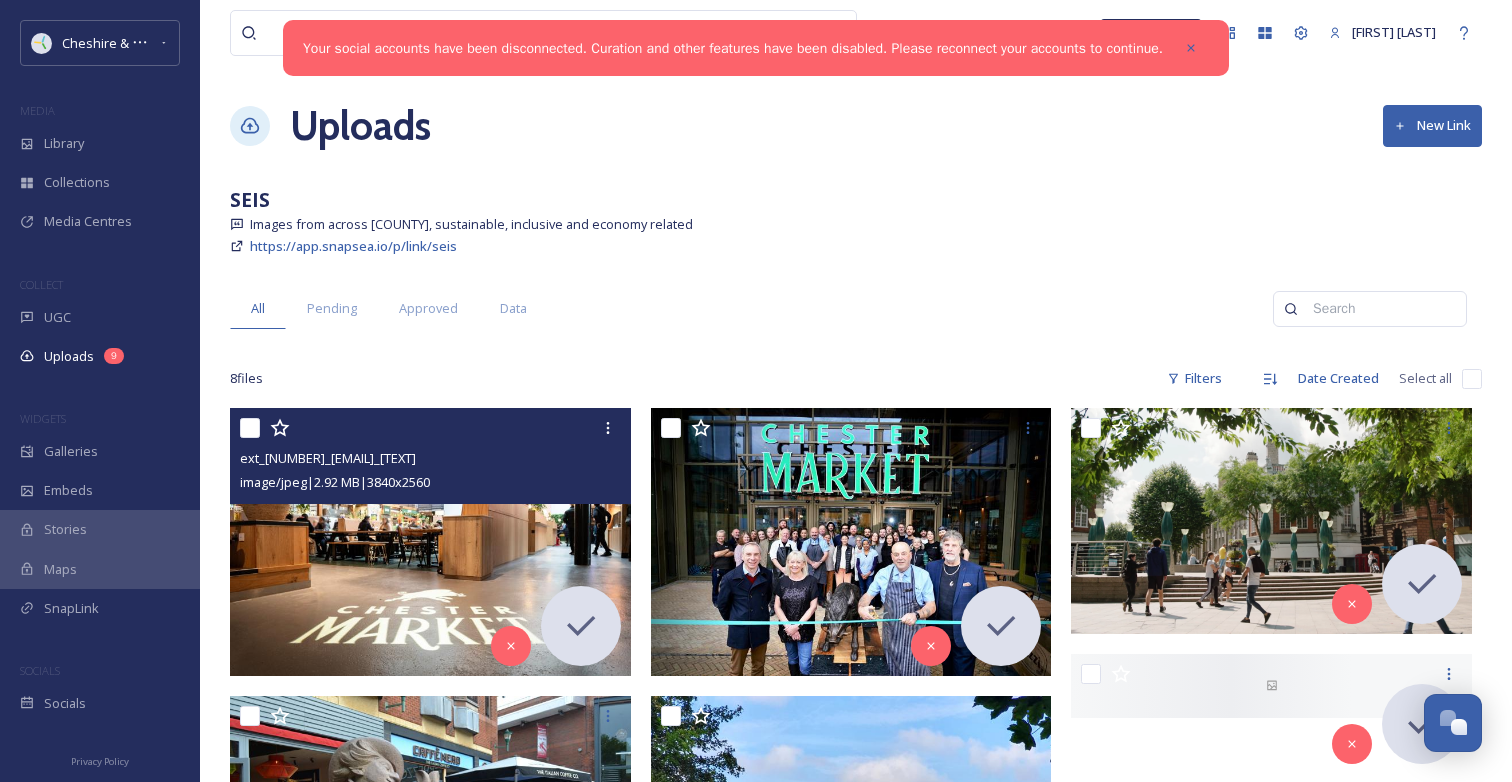 click at bounding box center (430, 542) 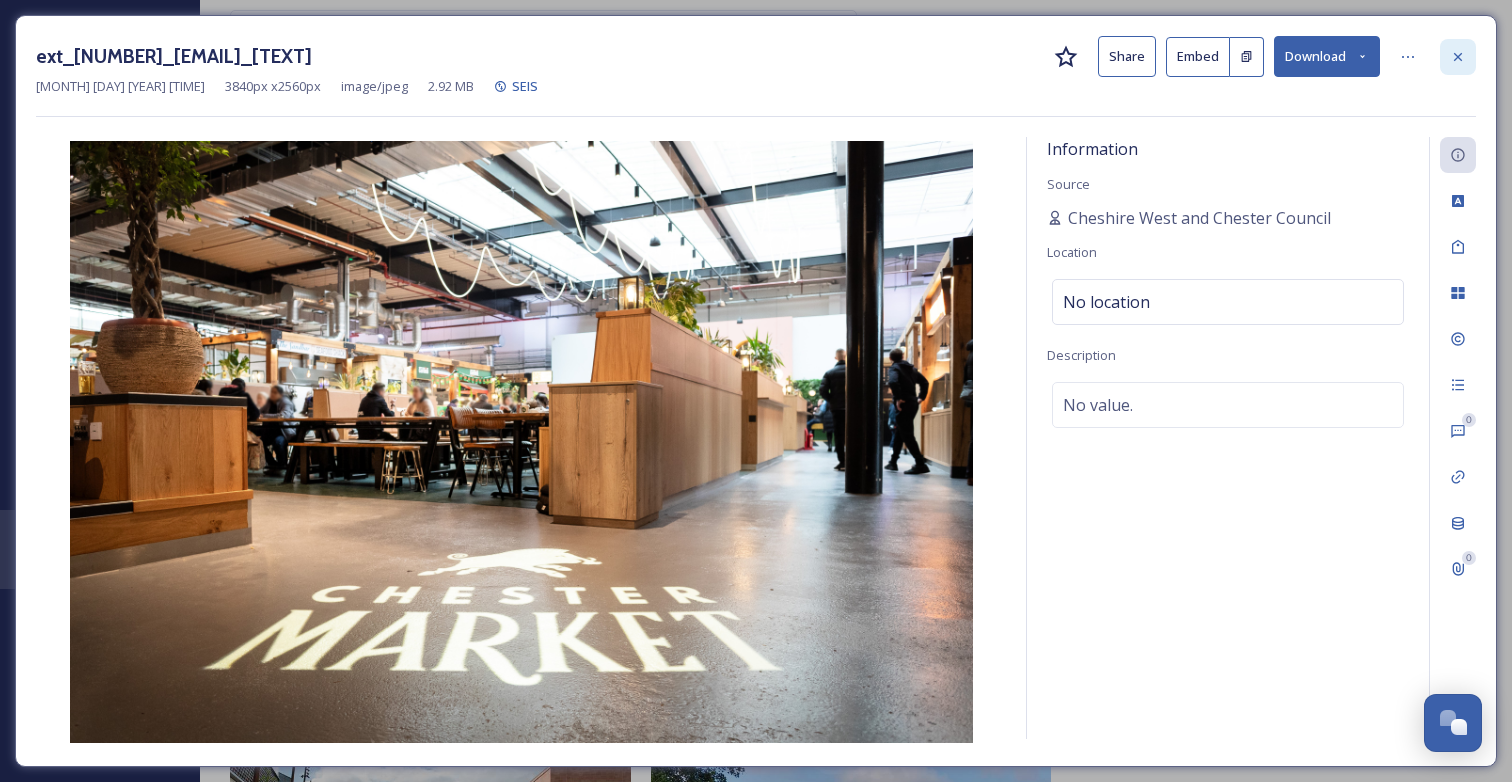 click 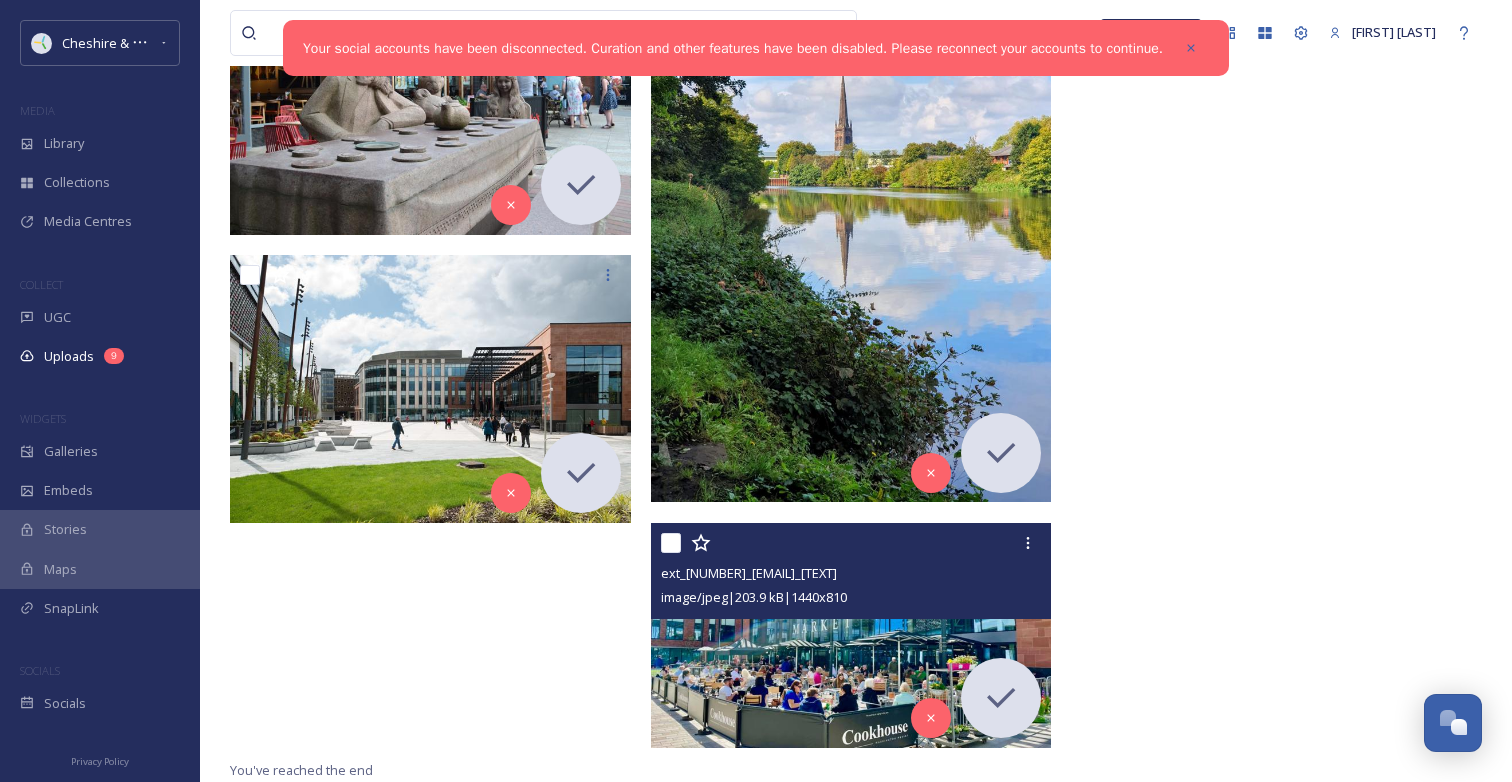 scroll, scrollTop: 727, scrollLeft: 0, axis: vertical 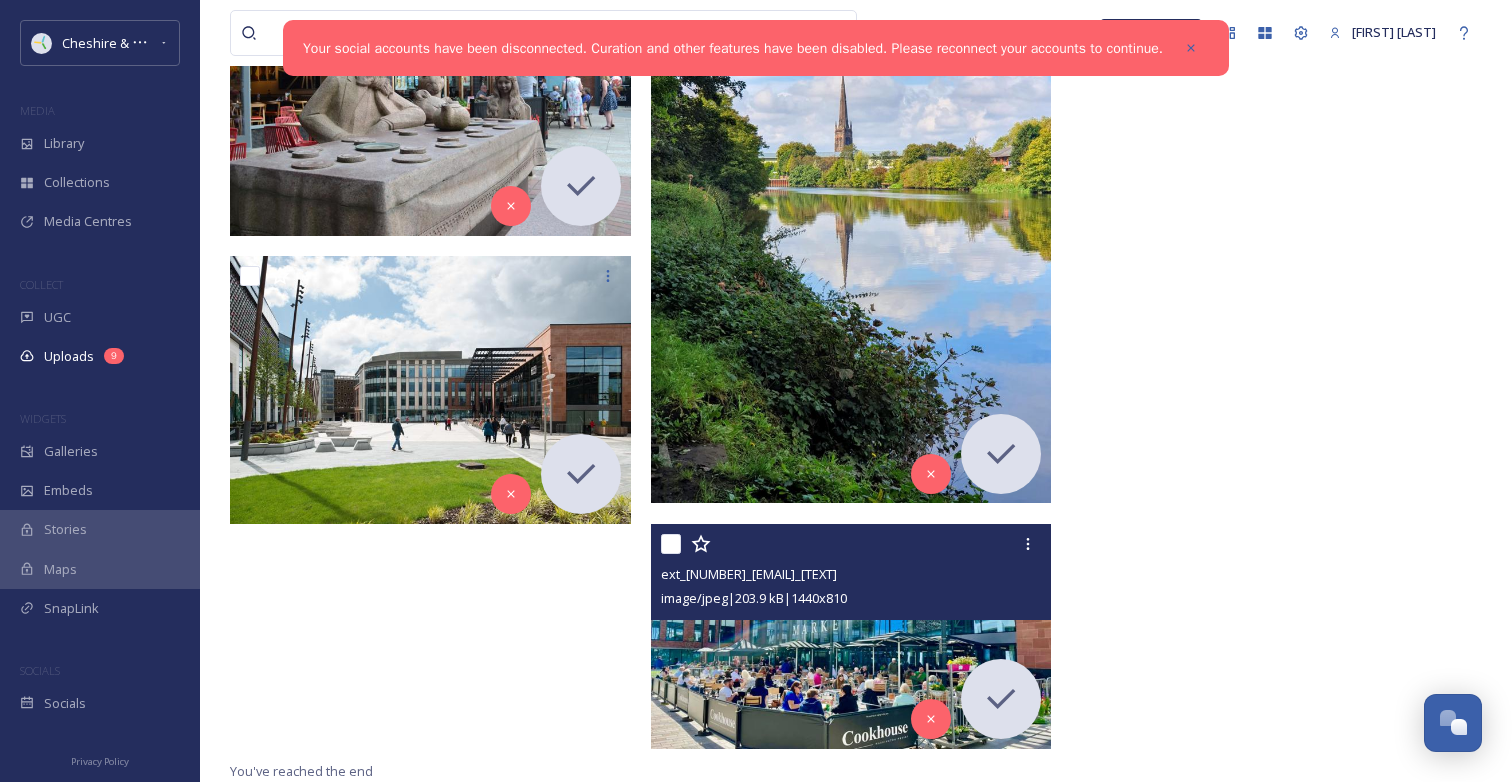 click at bounding box center [851, 636] 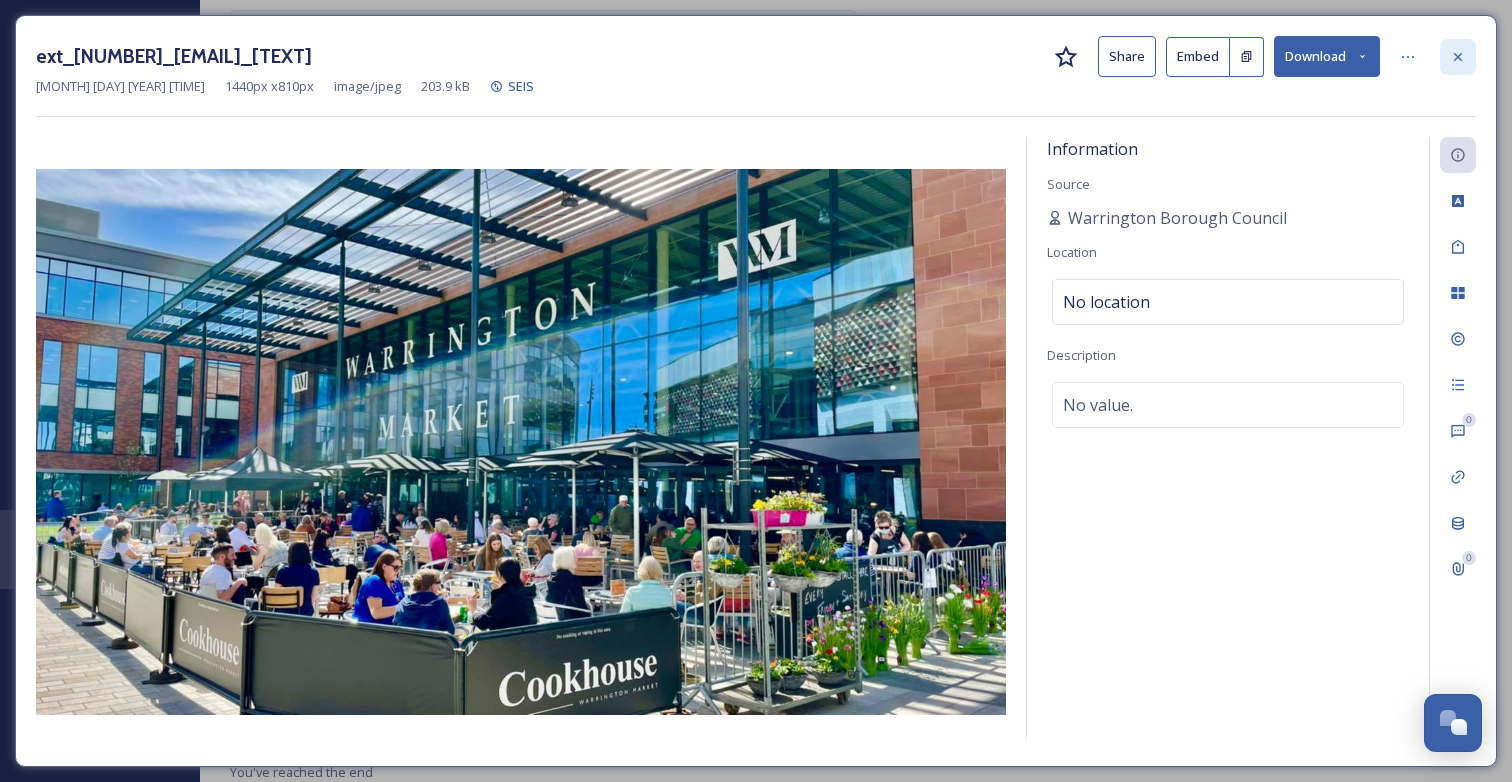 click 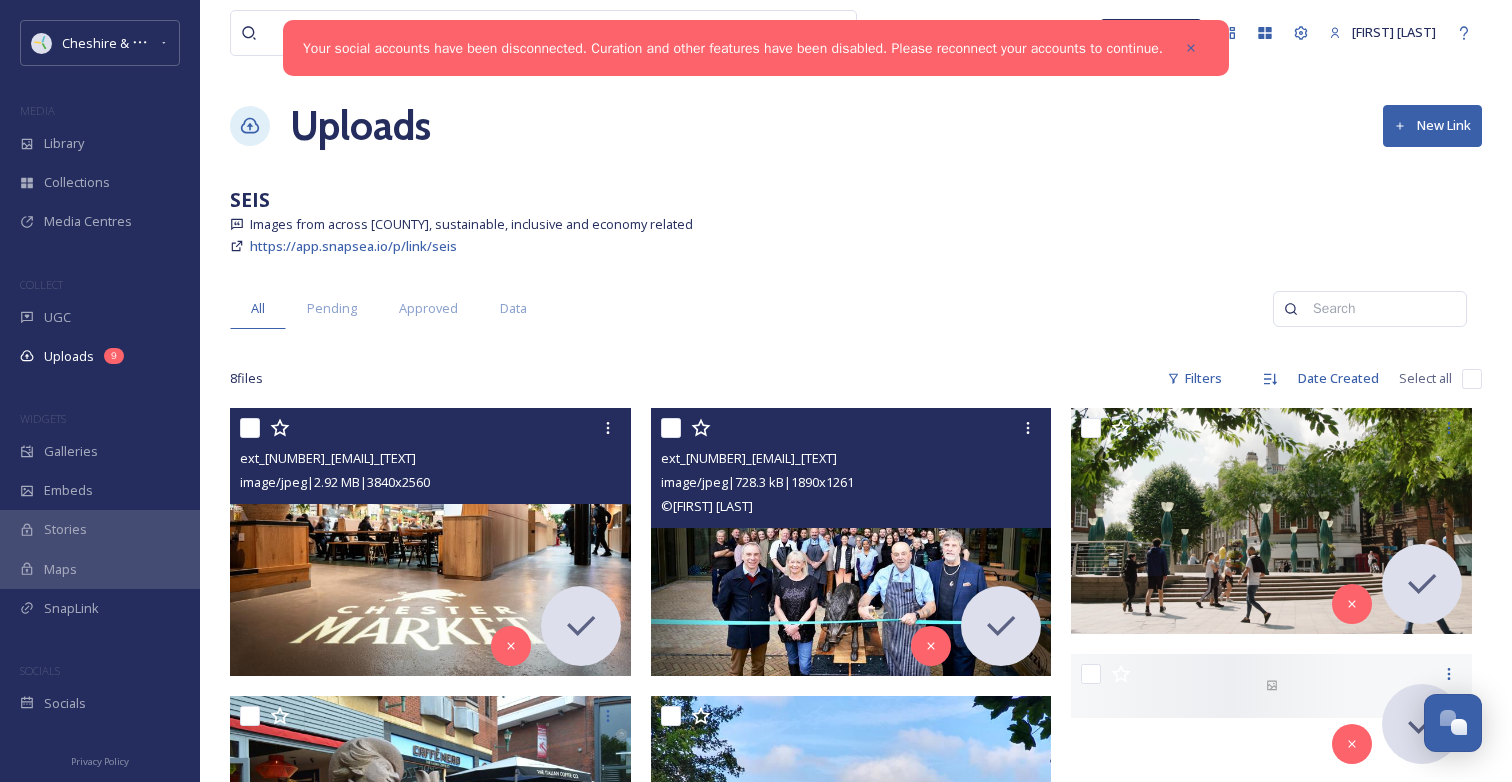 scroll, scrollTop: 0, scrollLeft: 0, axis: both 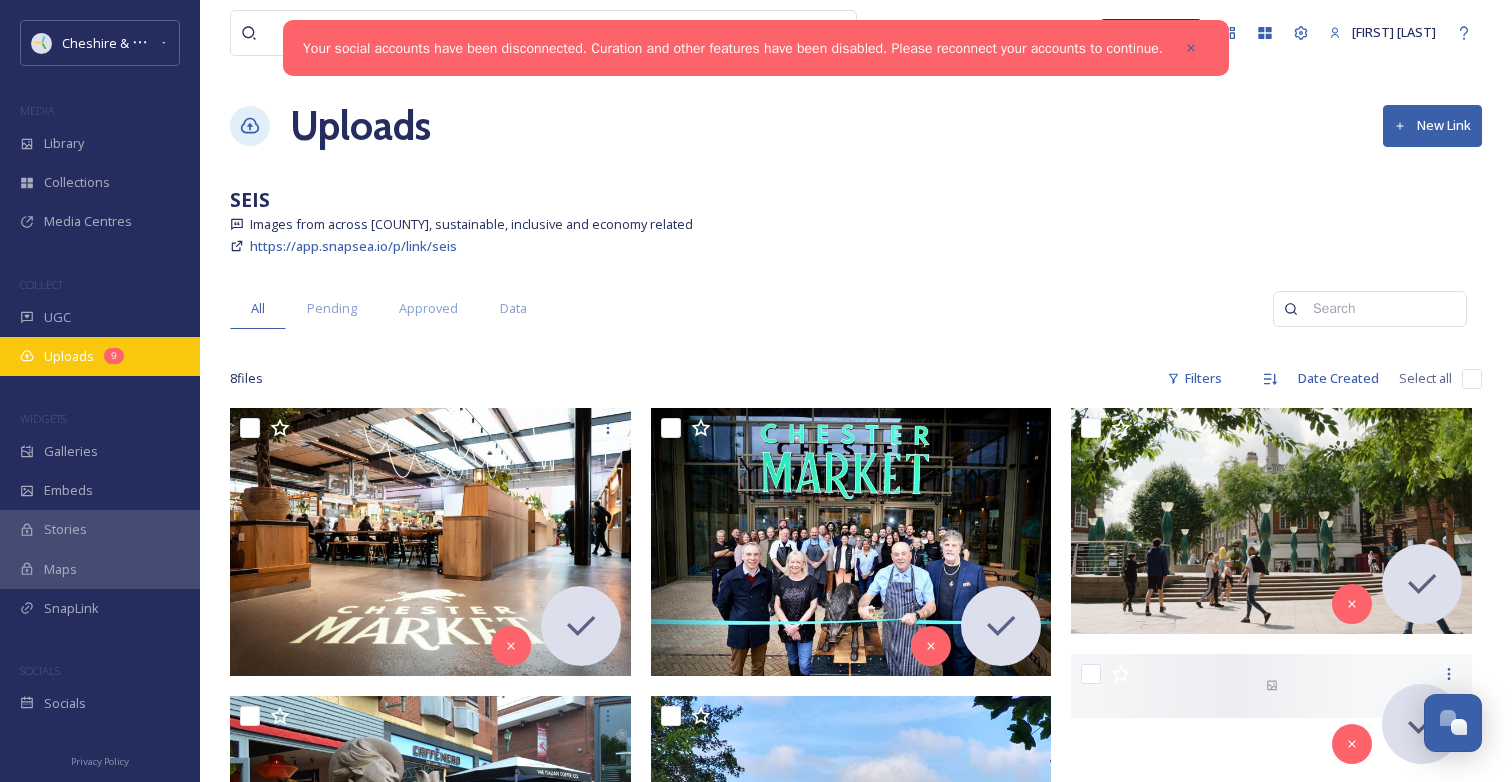 click on "Uploads" at bounding box center (69, 356) 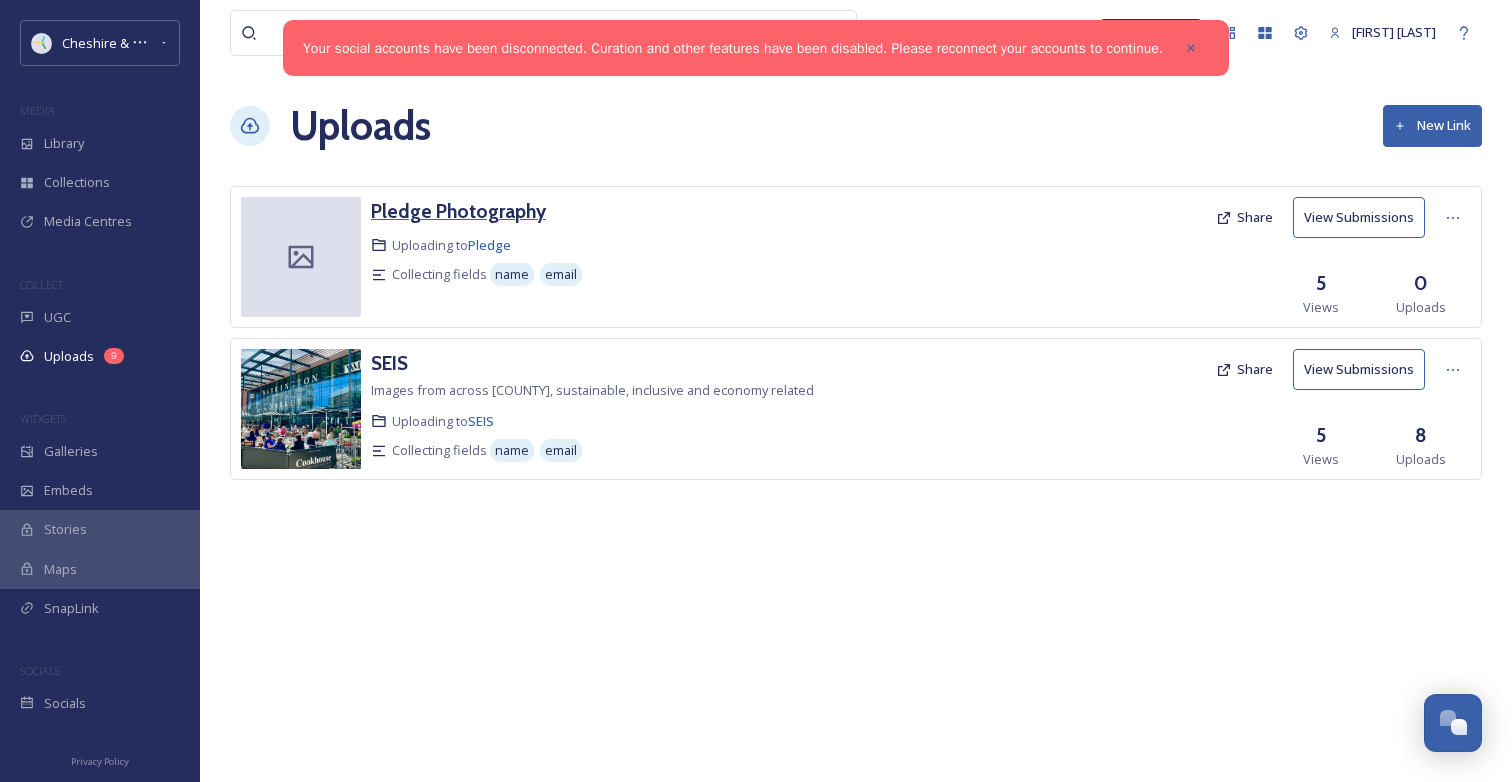click on "Pledge Photography" at bounding box center [458, 211] 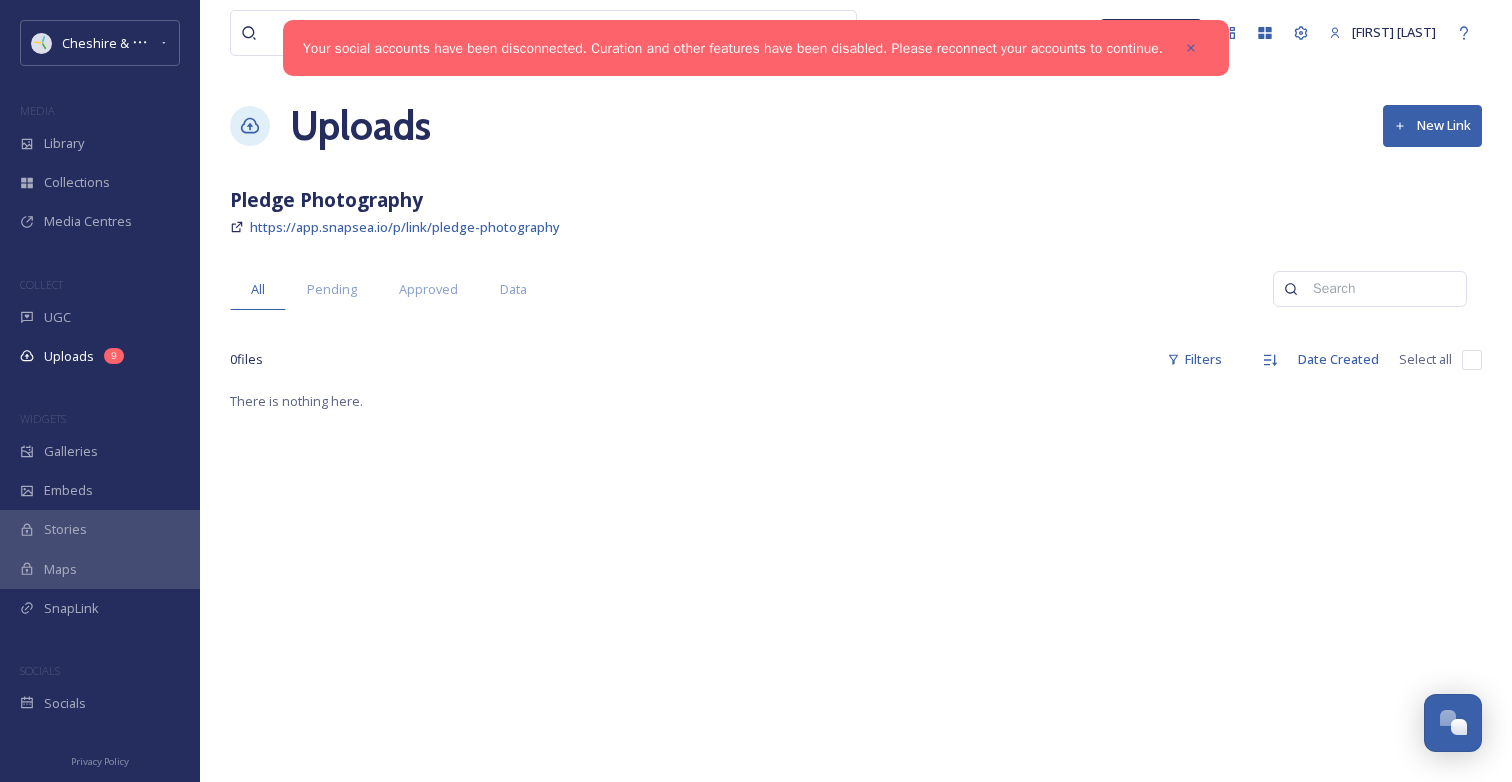 scroll, scrollTop: 0, scrollLeft: 0, axis: both 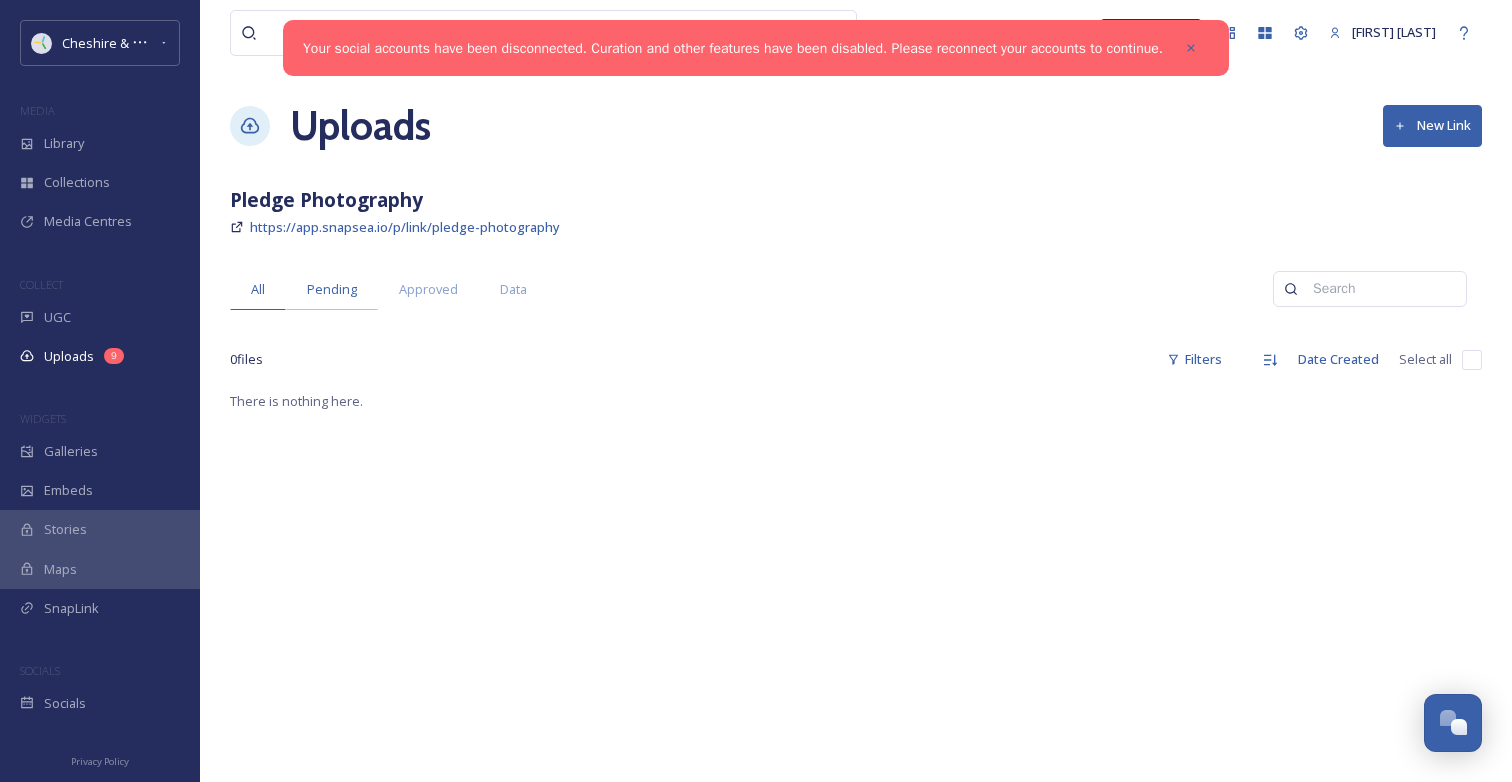 click on "Pending" at bounding box center (332, 289) 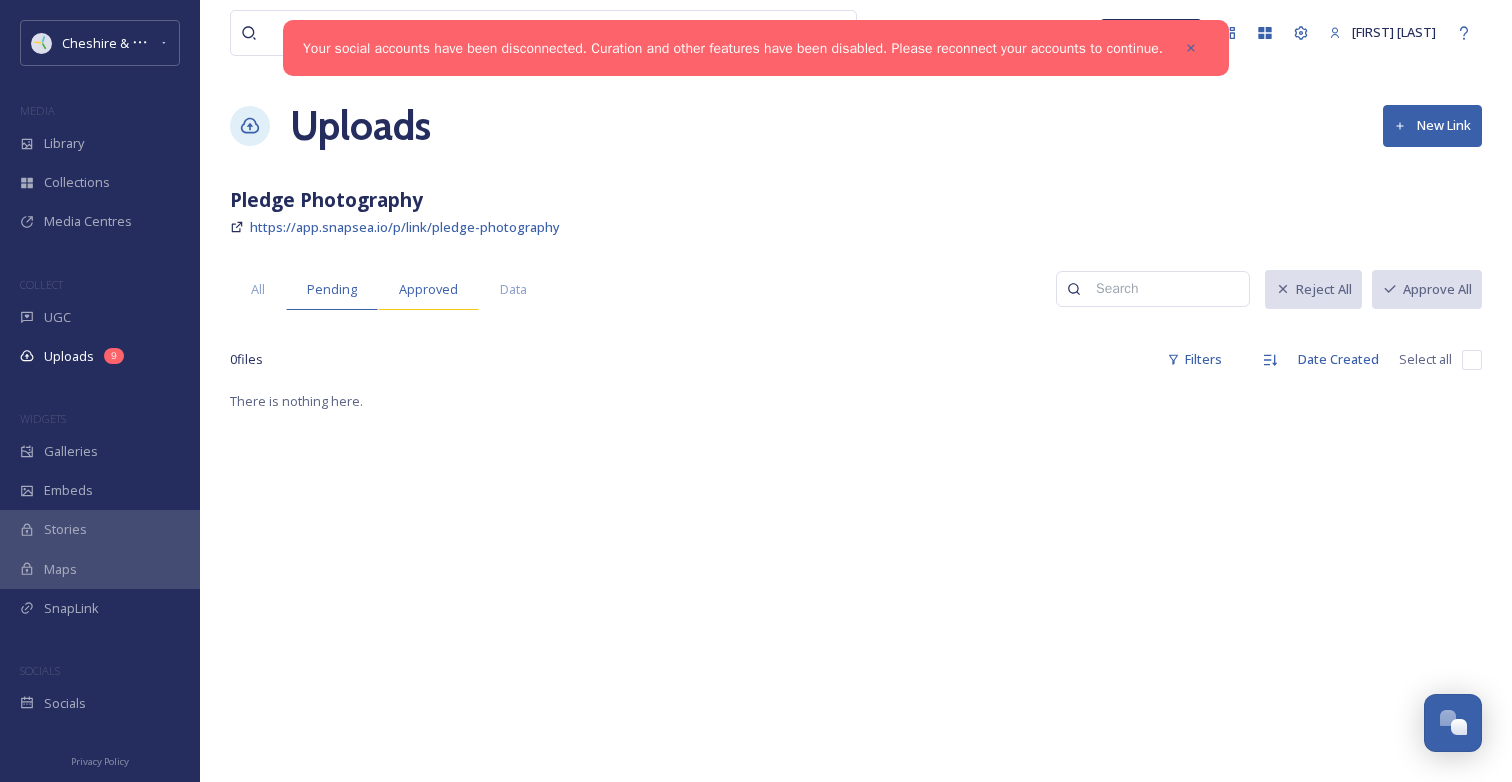 click on "Approved" at bounding box center [428, 289] 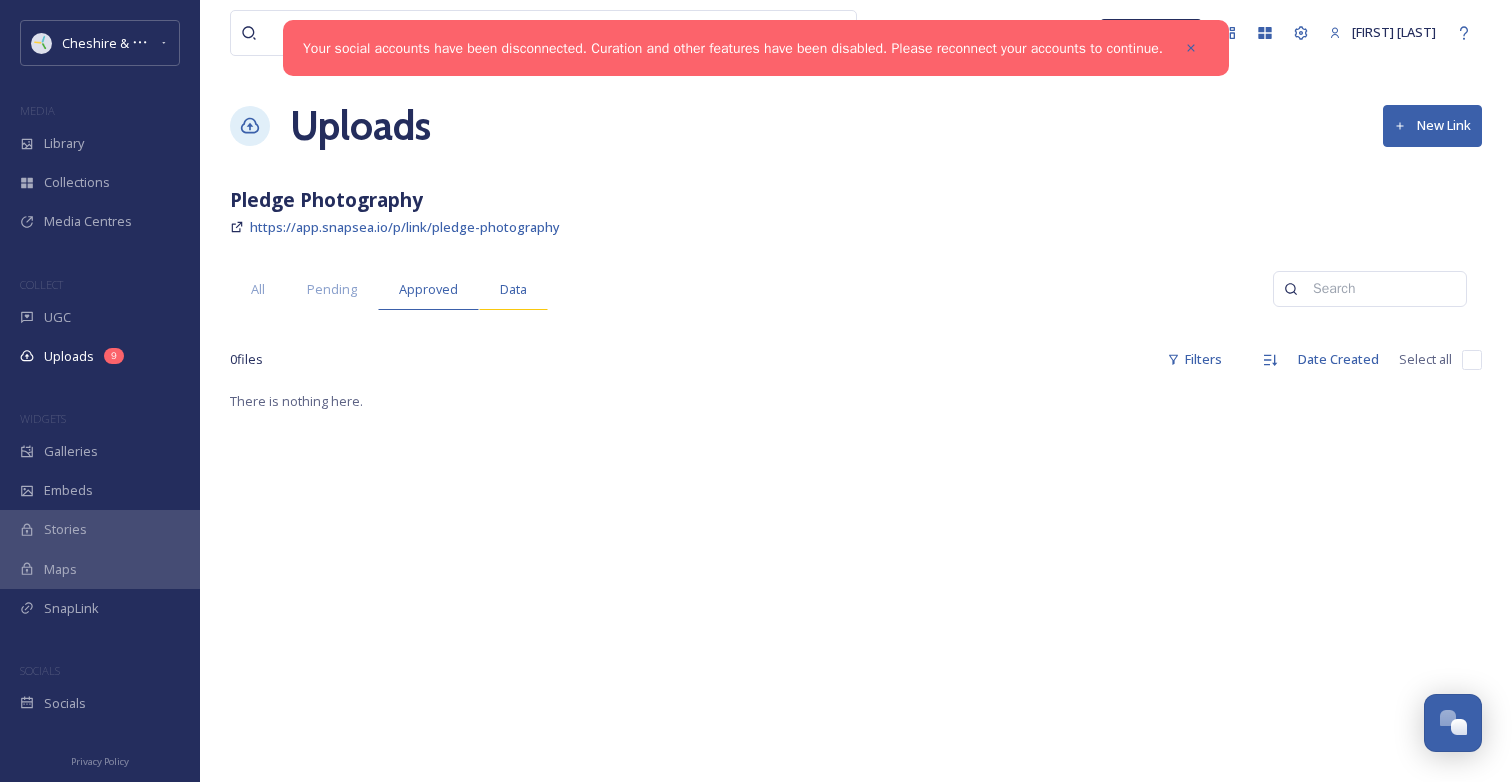 click on "Data" at bounding box center [513, 289] 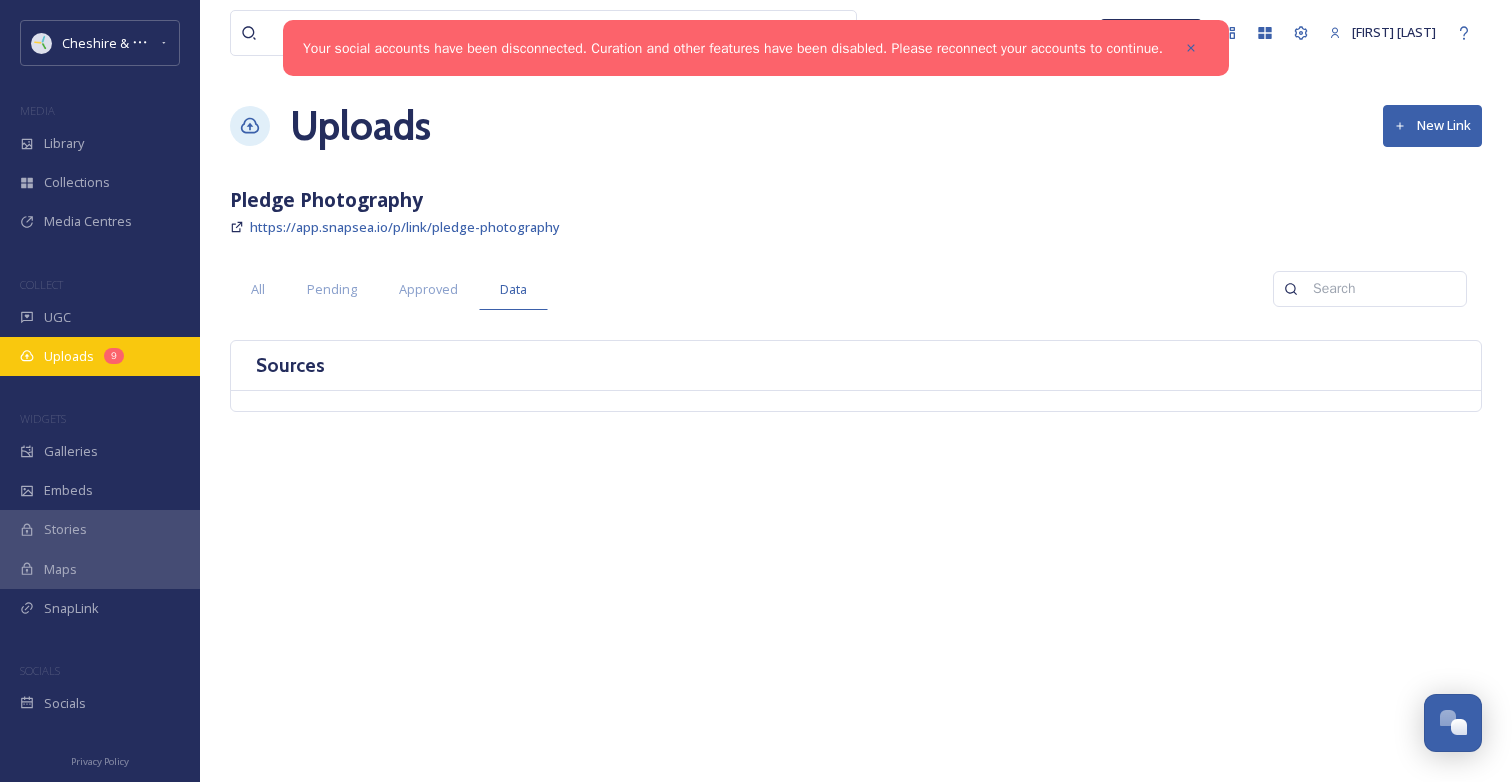 click on "Uploads" at bounding box center [69, 356] 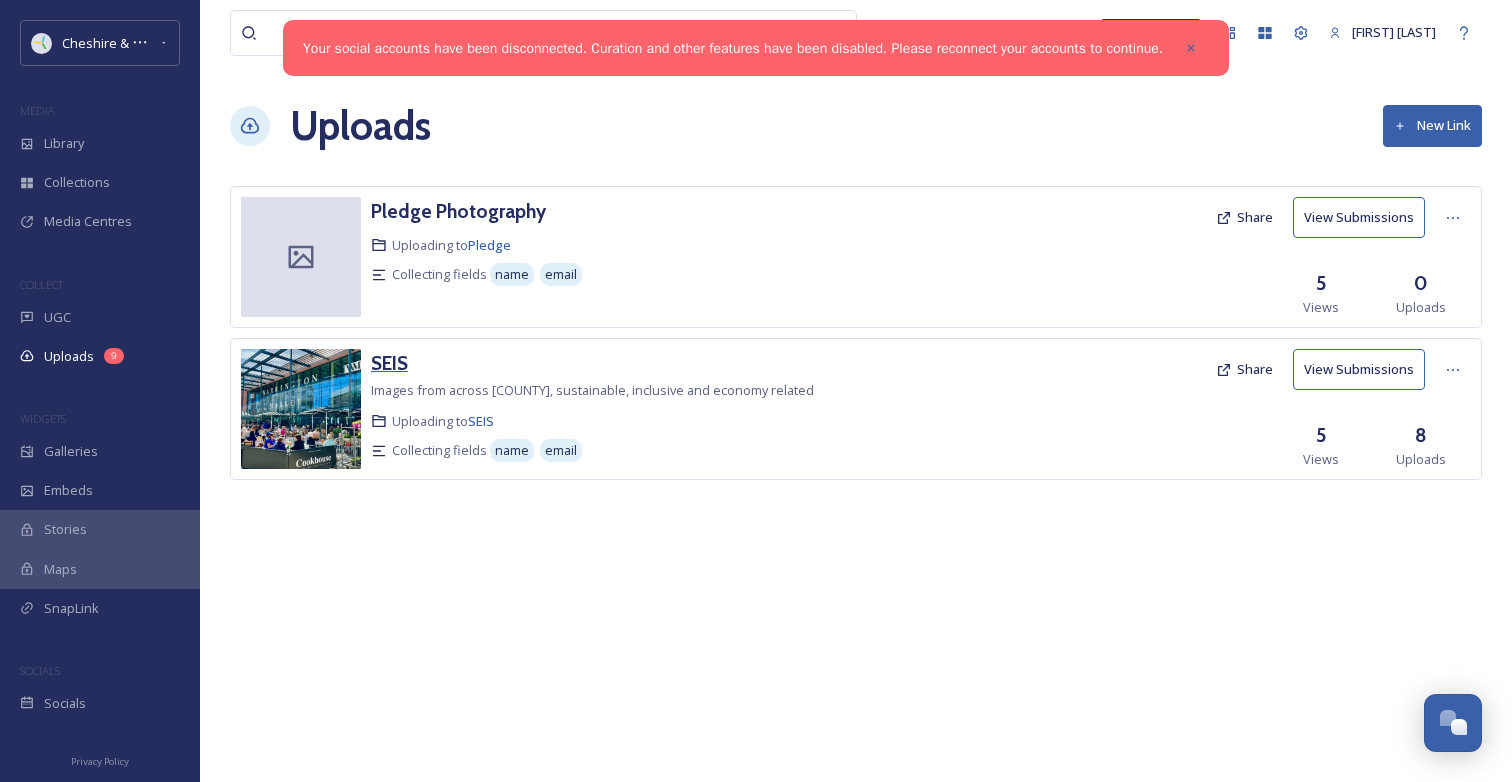 click on "SEIS" at bounding box center [389, 363] 